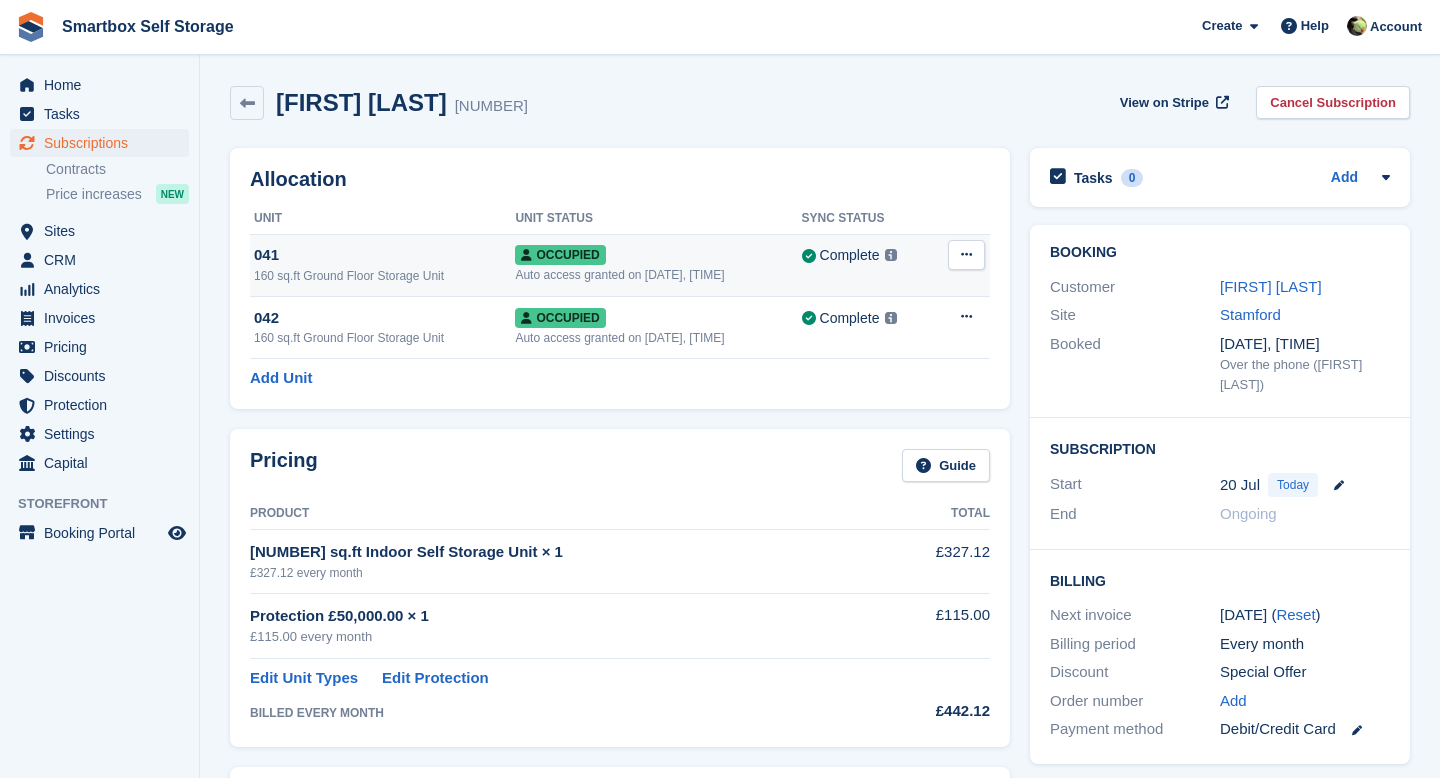 scroll, scrollTop: 0, scrollLeft: 0, axis: both 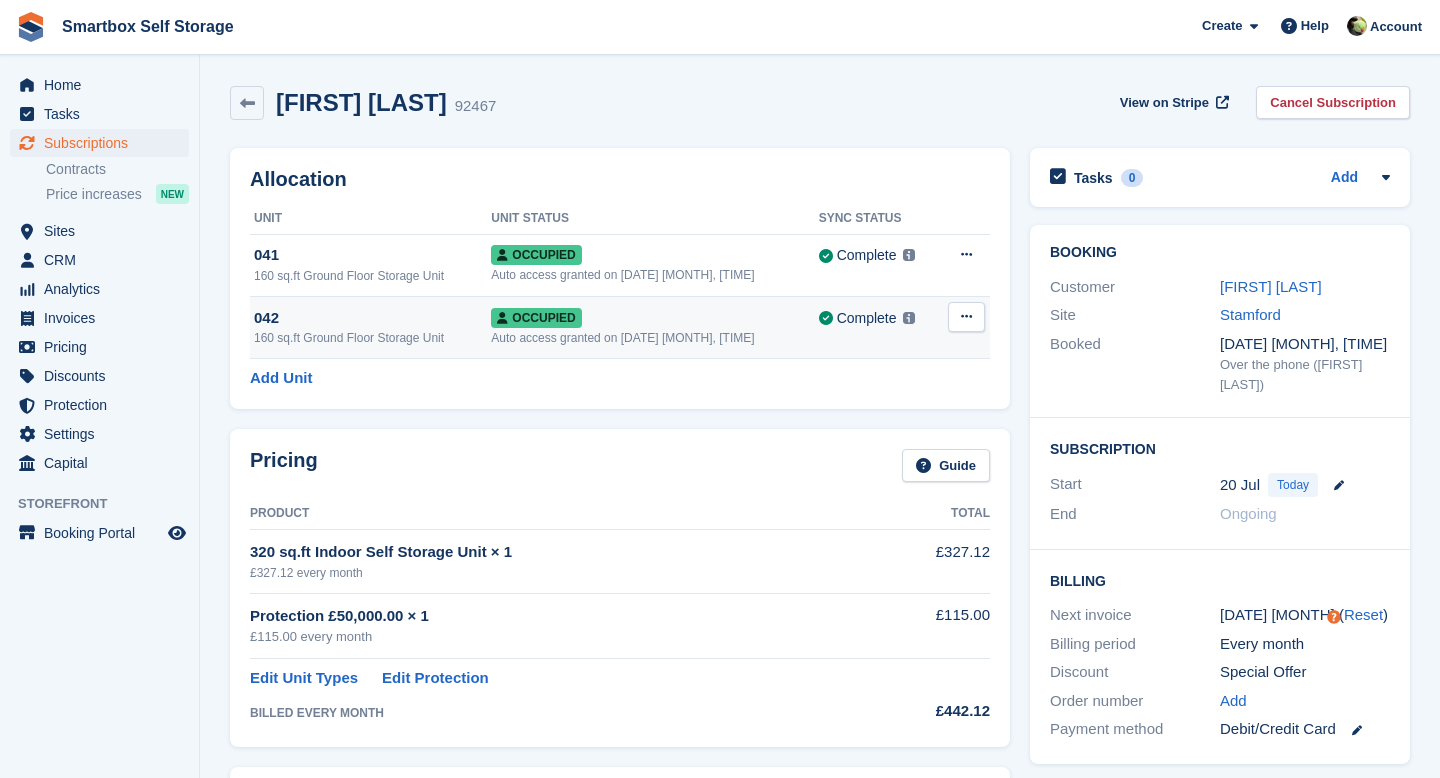 click on "042" at bounding box center (372, 318) 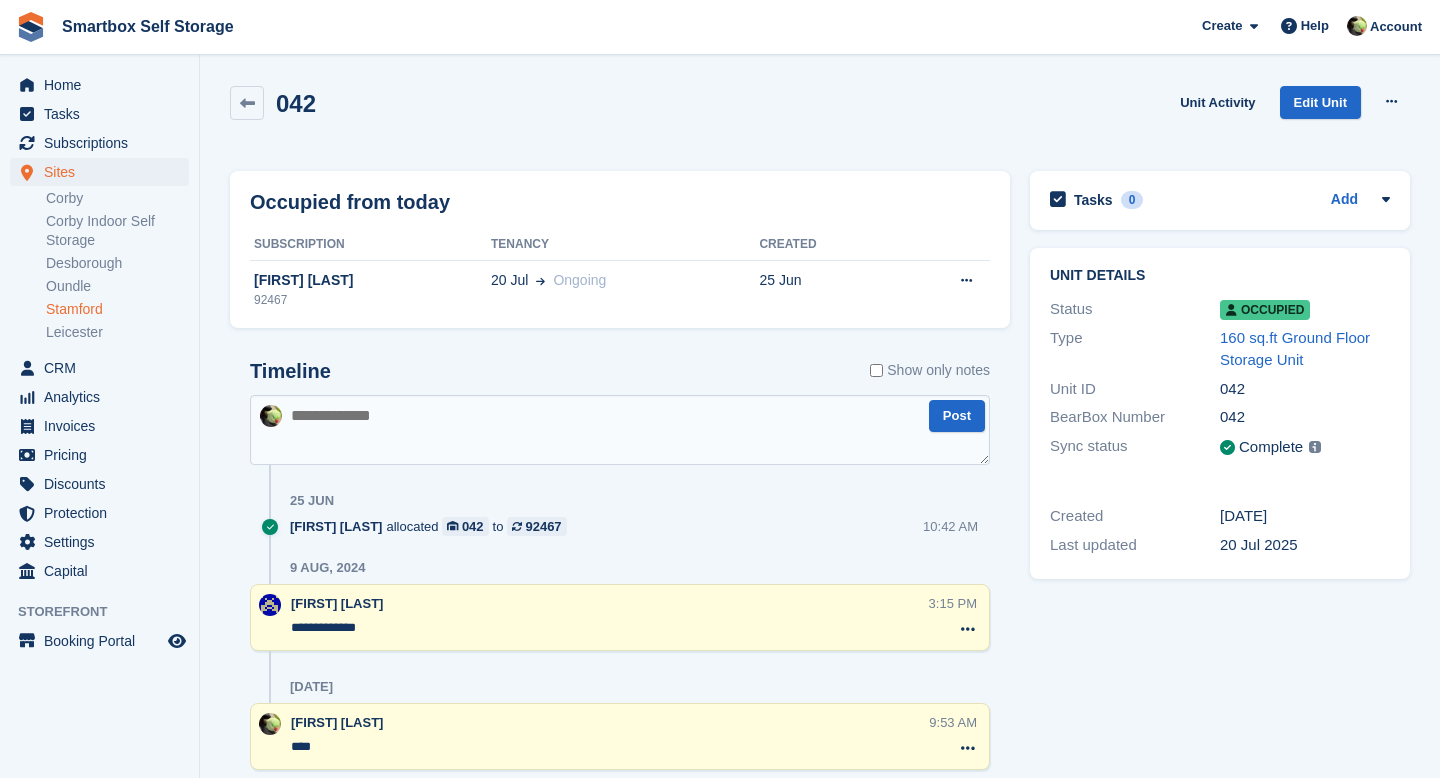 scroll, scrollTop: 0, scrollLeft: 0, axis: both 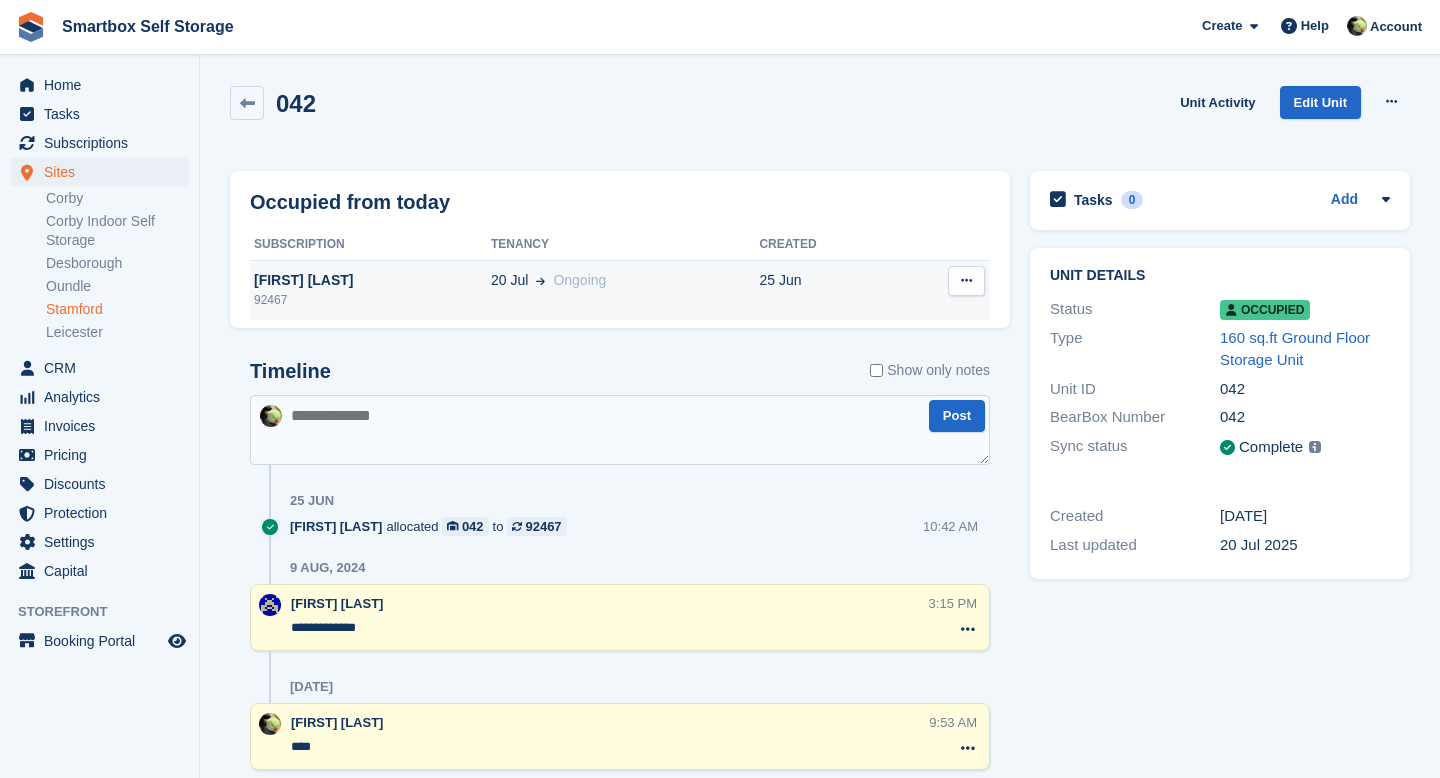 click on "[FIRST] [LAST]" at bounding box center [370, 280] 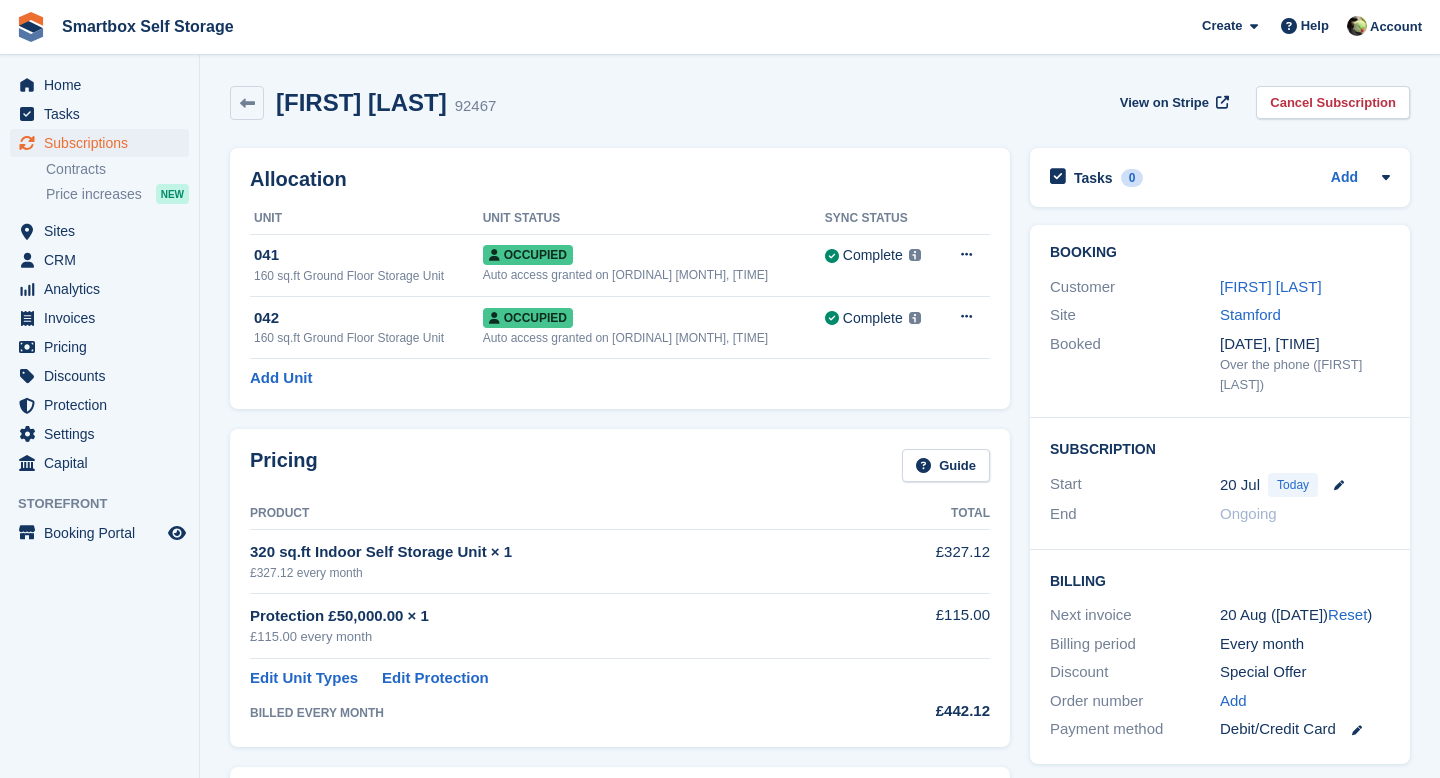 scroll, scrollTop: 0, scrollLeft: 0, axis: both 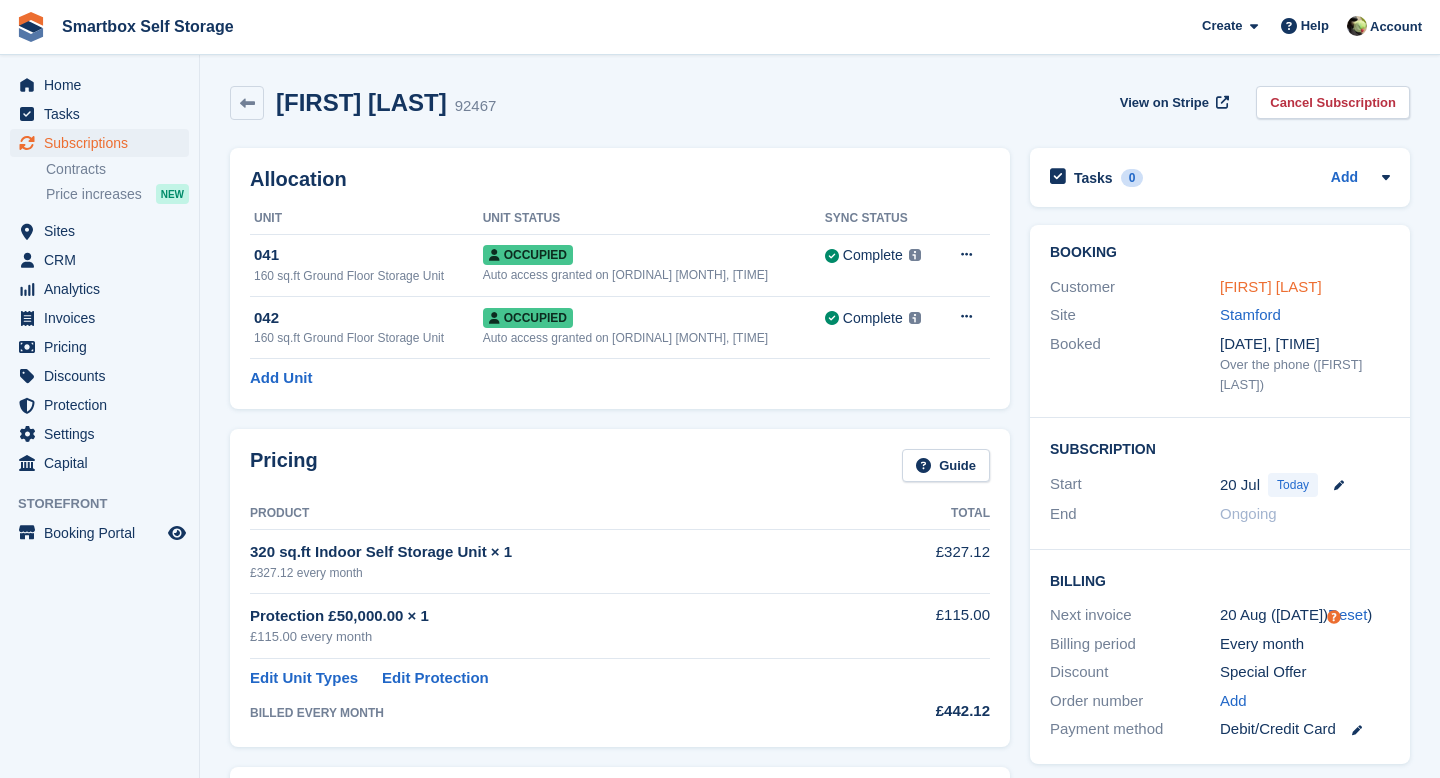 click on "Anna Palmer" at bounding box center (1271, 286) 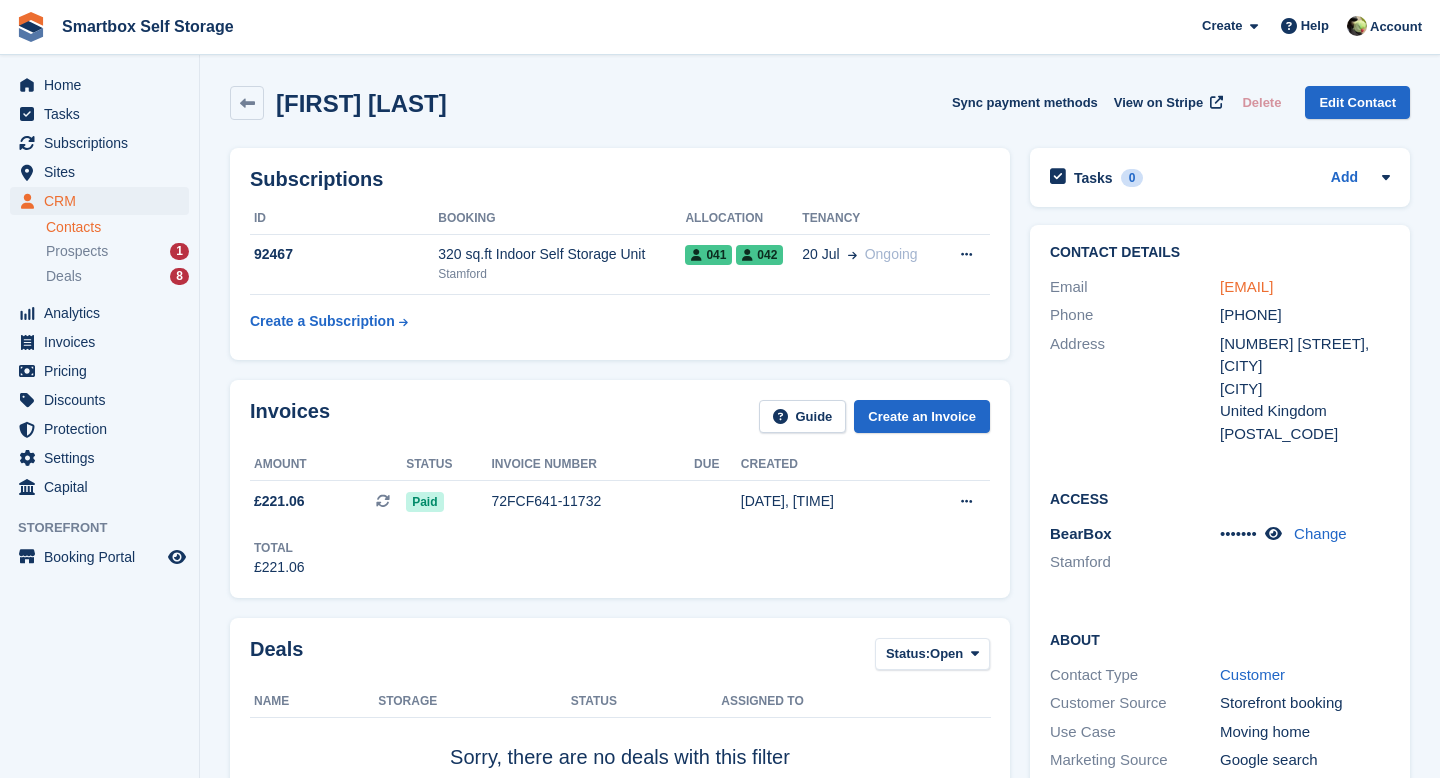 drag, startPoint x: 1246, startPoint y: 310, endPoint x: 1222, endPoint y: 292, distance: 30 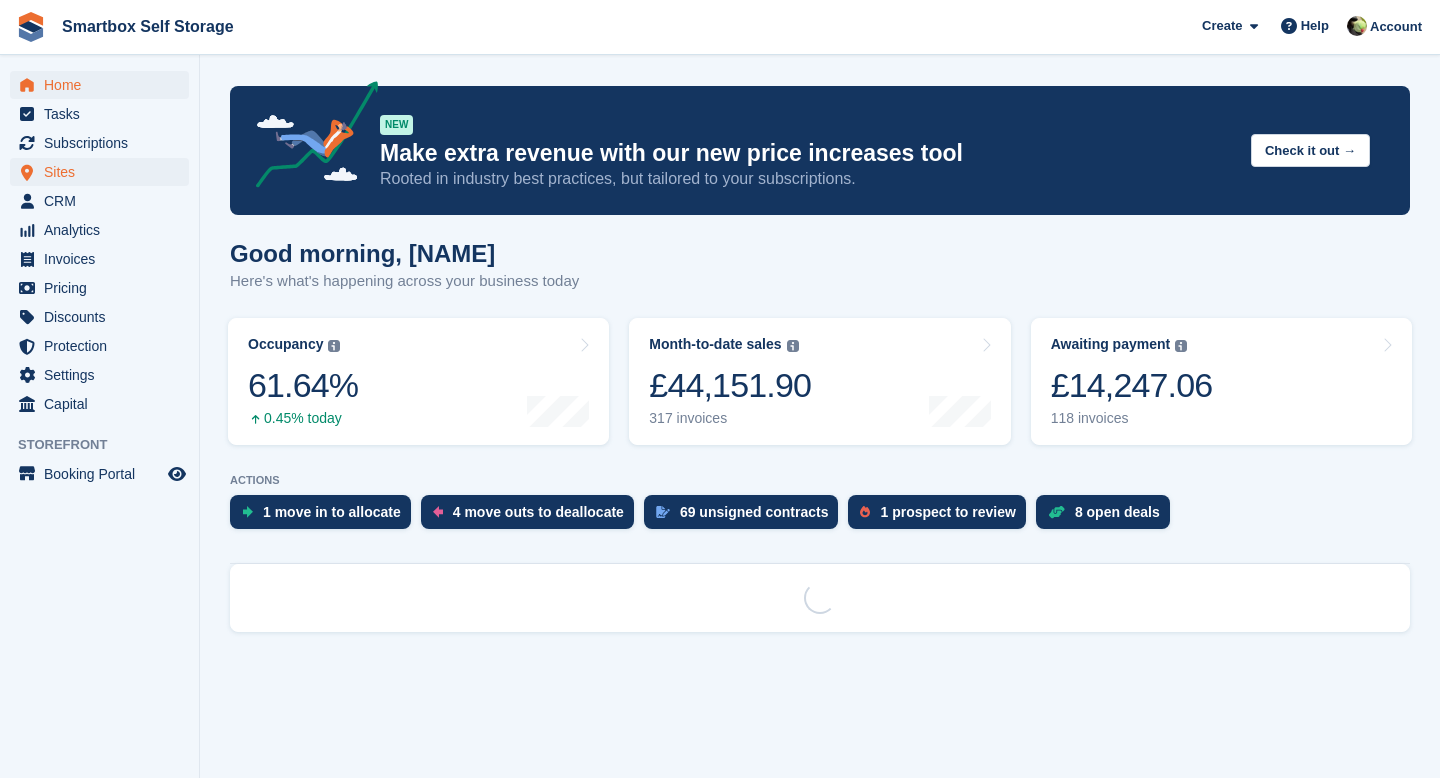 scroll, scrollTop: 0, scrollLeft: 0, axis: both 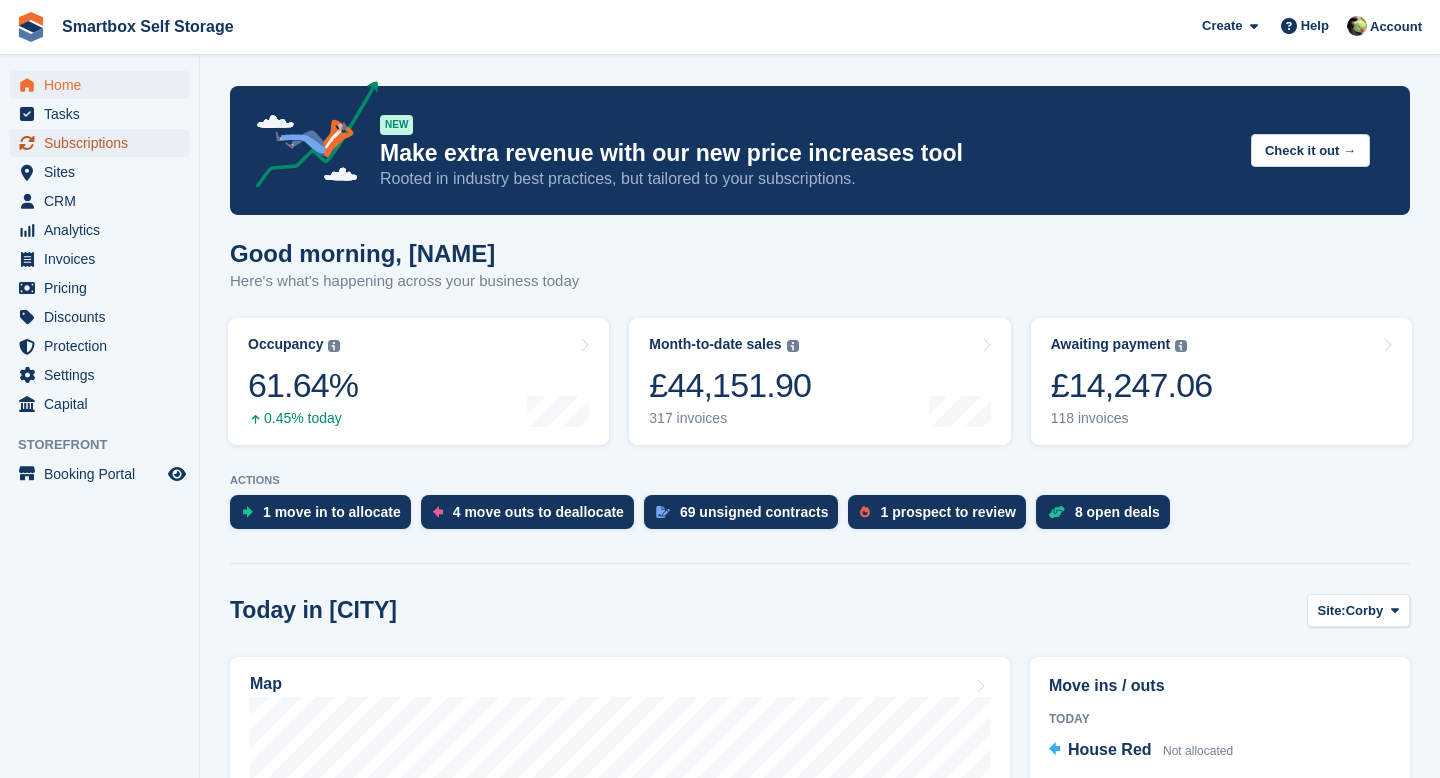 click on "Subscriptions" at bounding box center [104, 143] 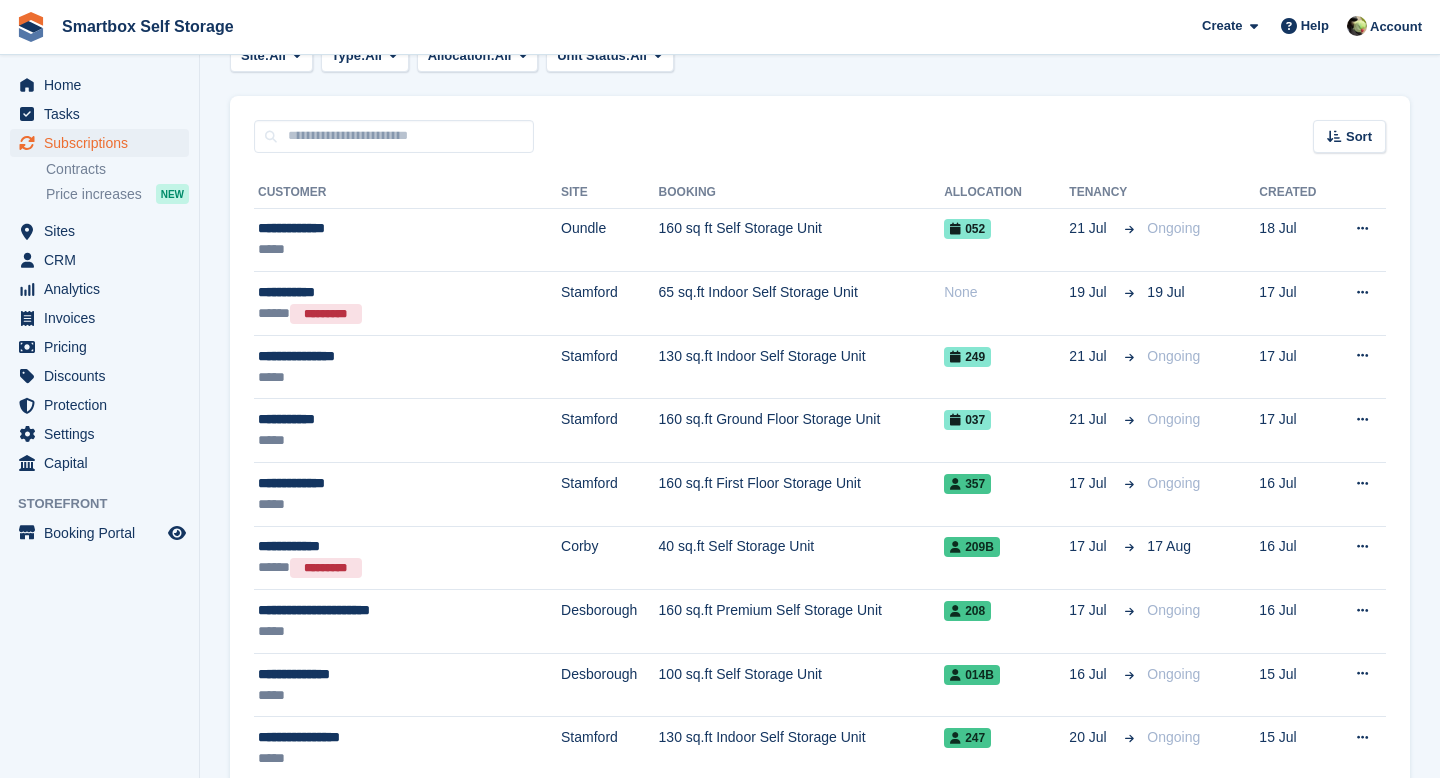 scroll, scrollTop: 0, scrollLeft: 0, axis: both 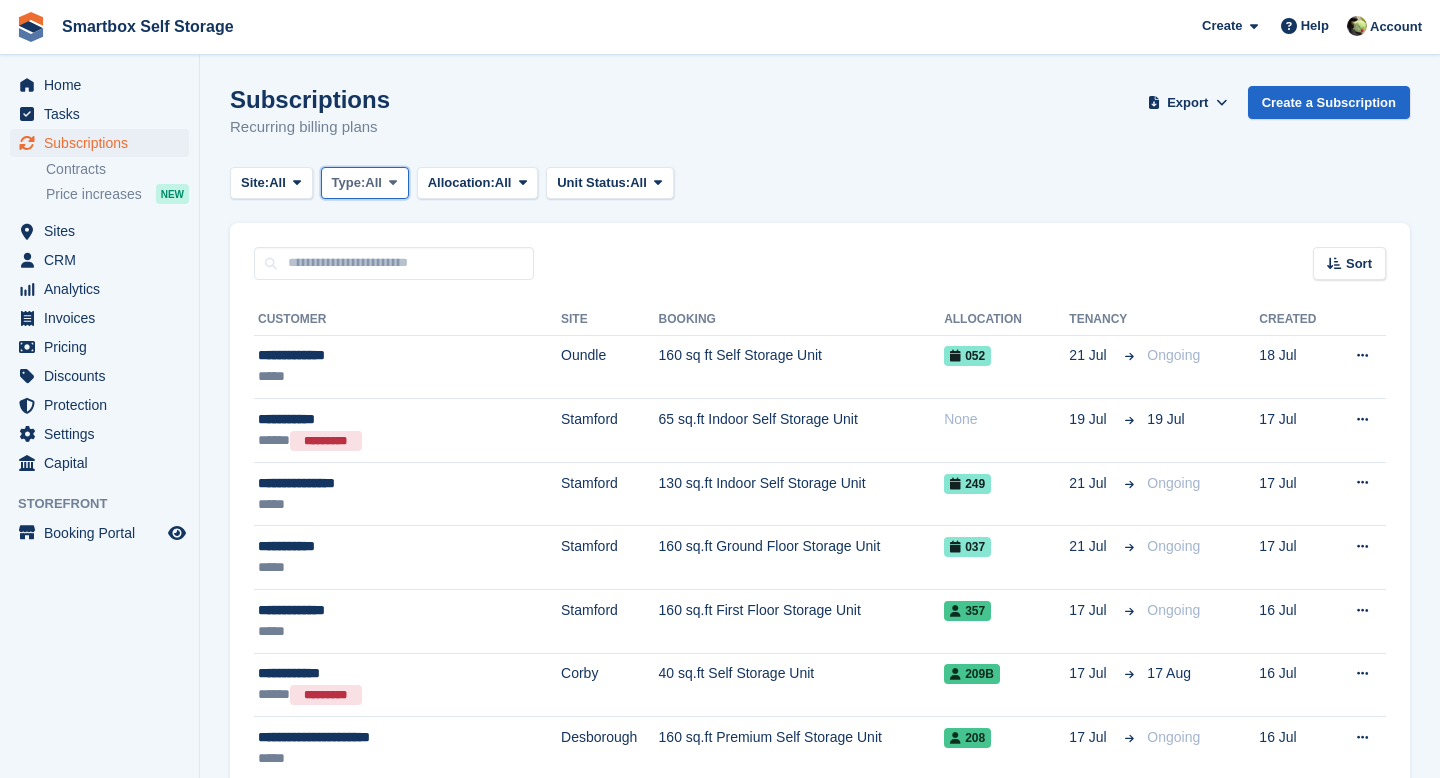 click on "Type:" at bounding box center (349, 183) 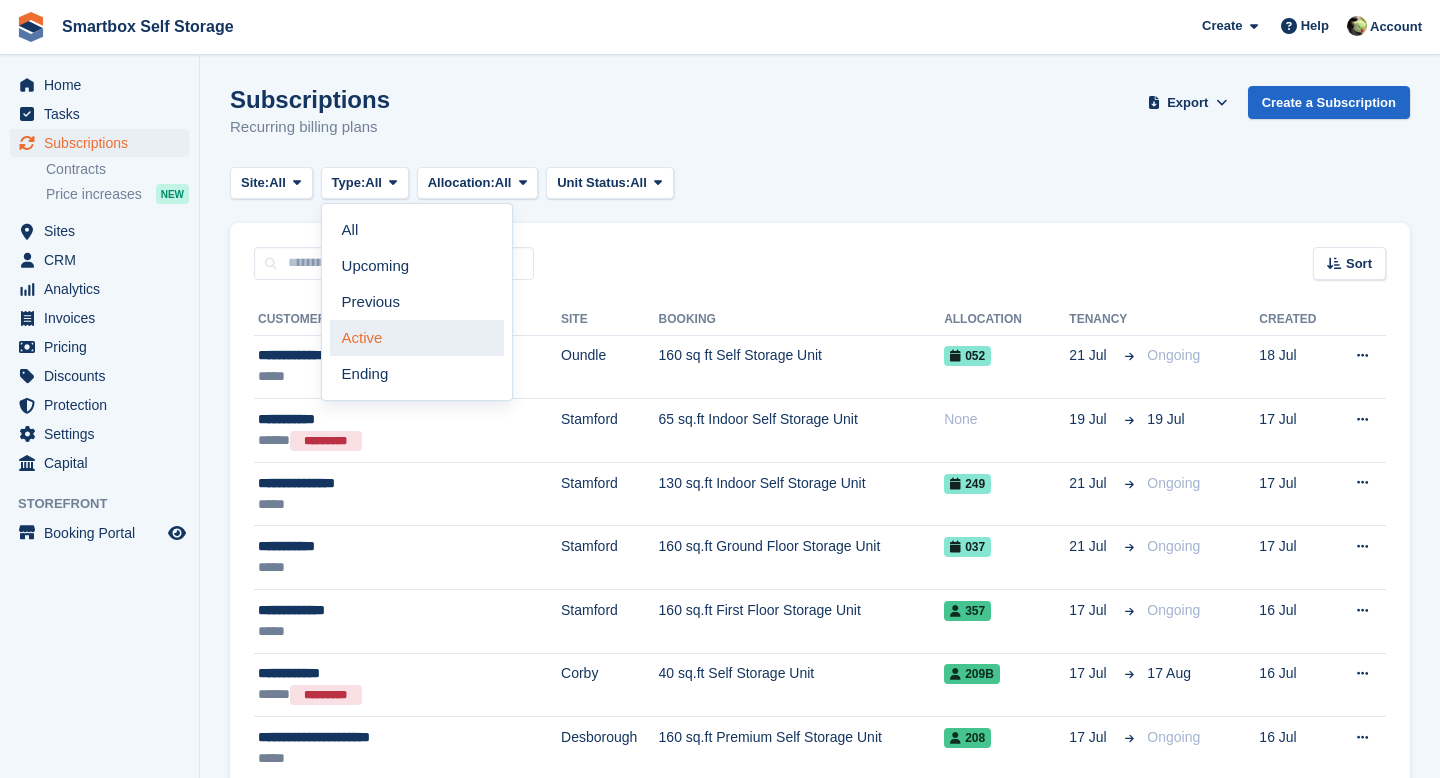 click on "Active" at bounding box center [417, 338] 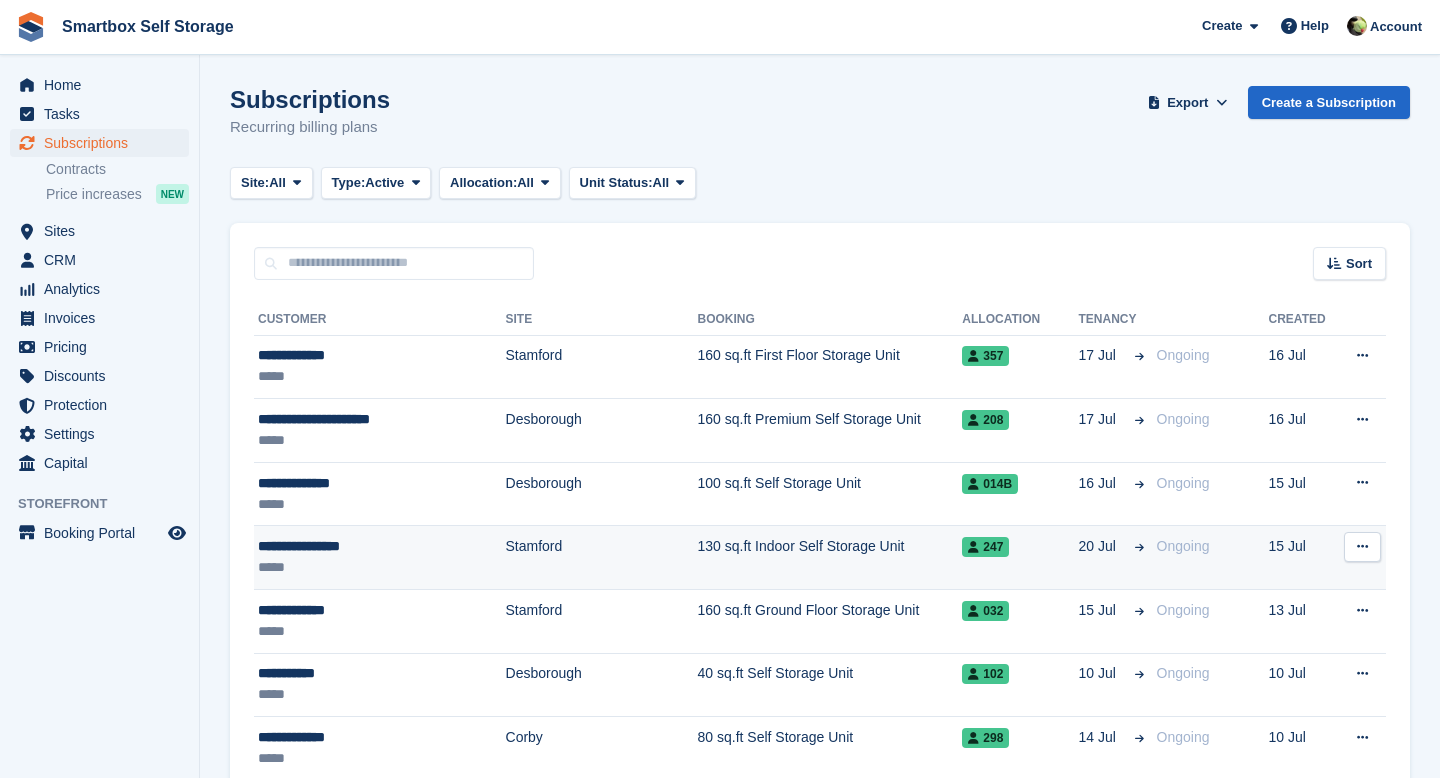 click on "130 sq.ft Indoor Self Storage Unit" at bounding box center (830, 558) 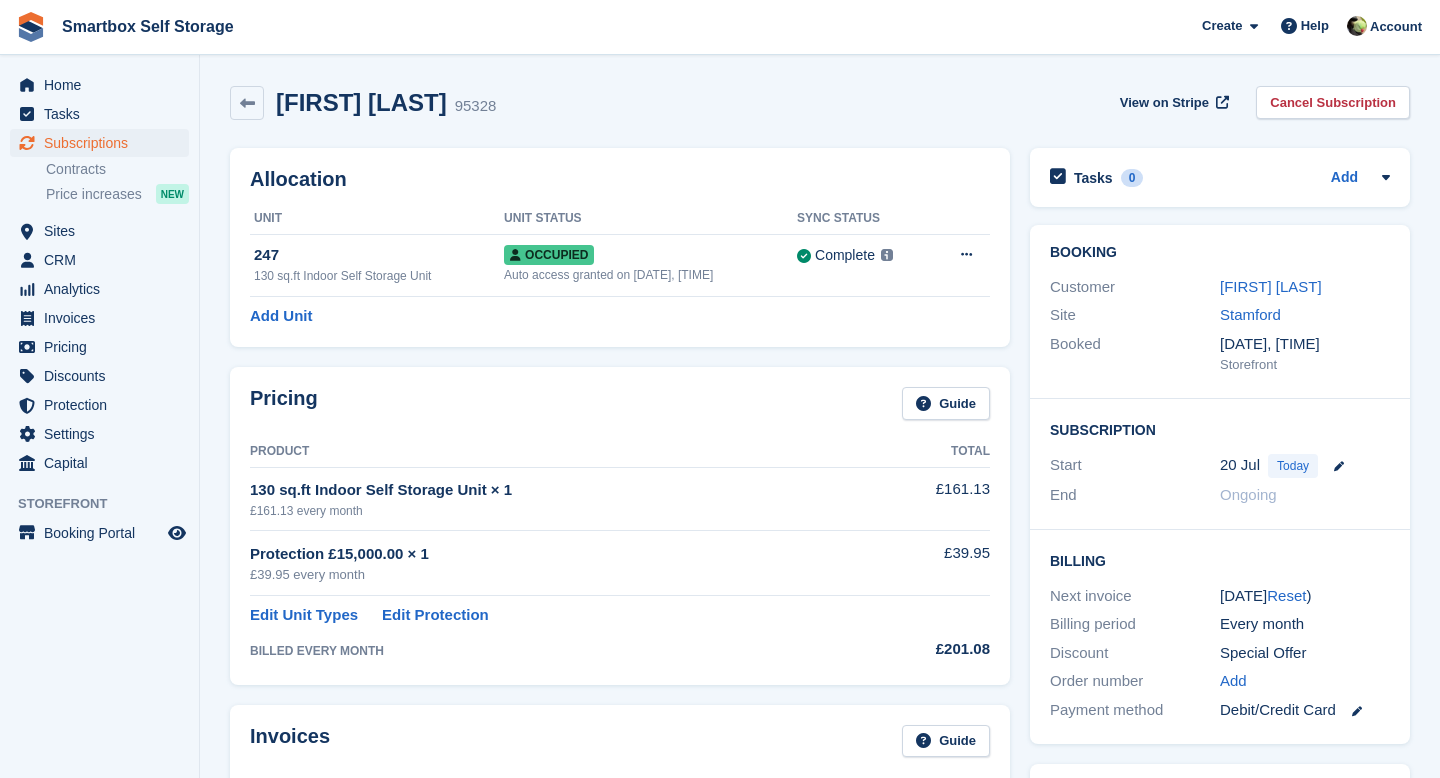 scroll, scrollTop: 0, scrollLeft: 0, axis: both 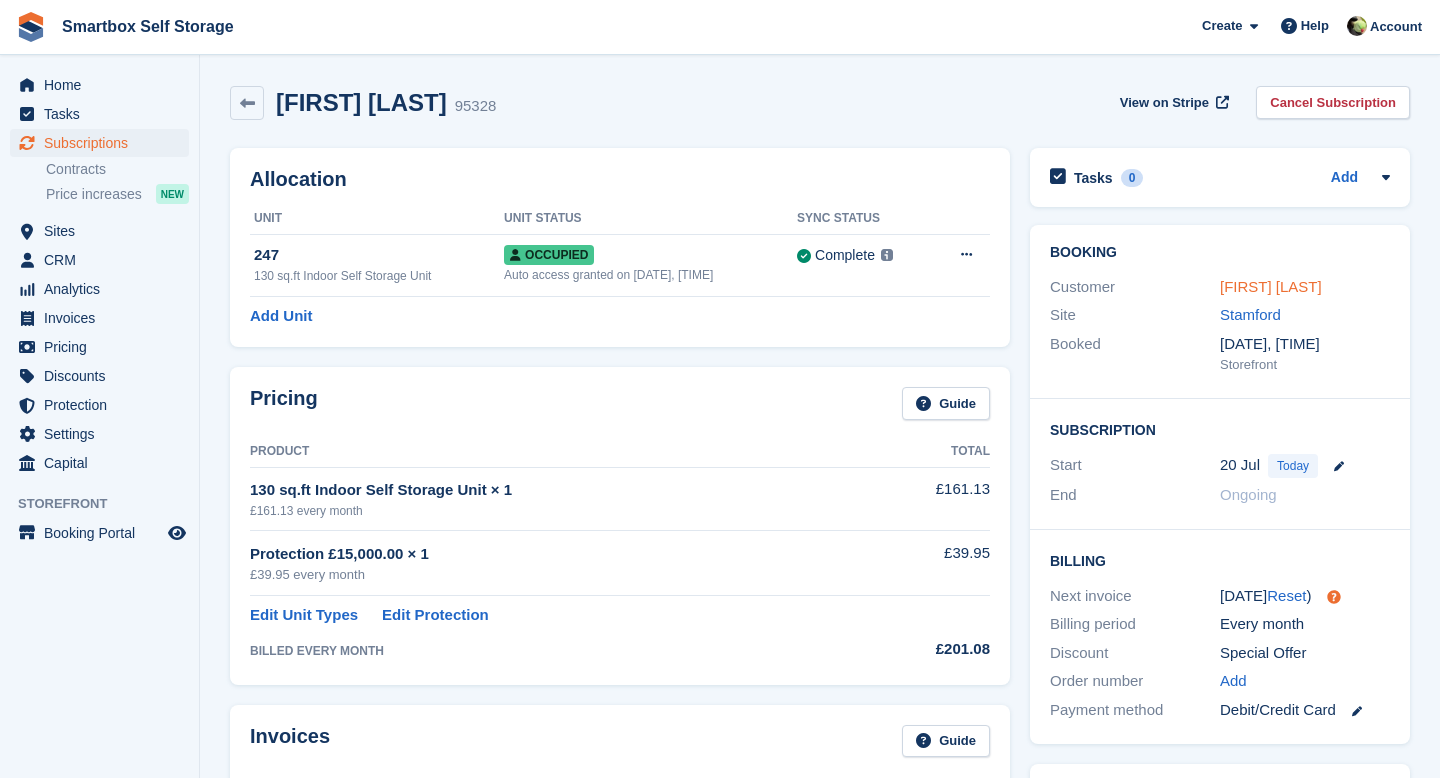 click on "[FIRST] [LAST]" at bounding box center [1271, 286] 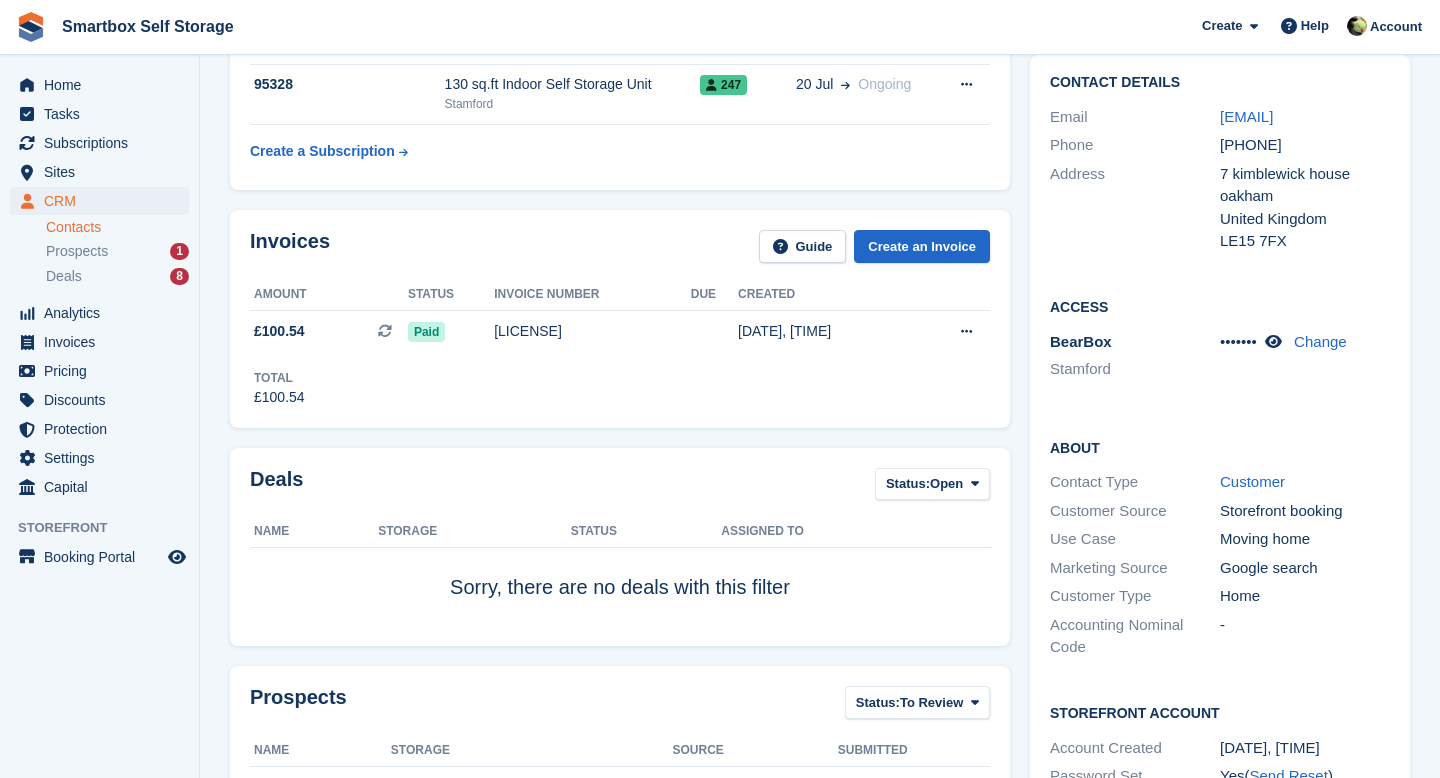 scroll, scrollTop: 198, scrollLeft: 0, axis: vertical 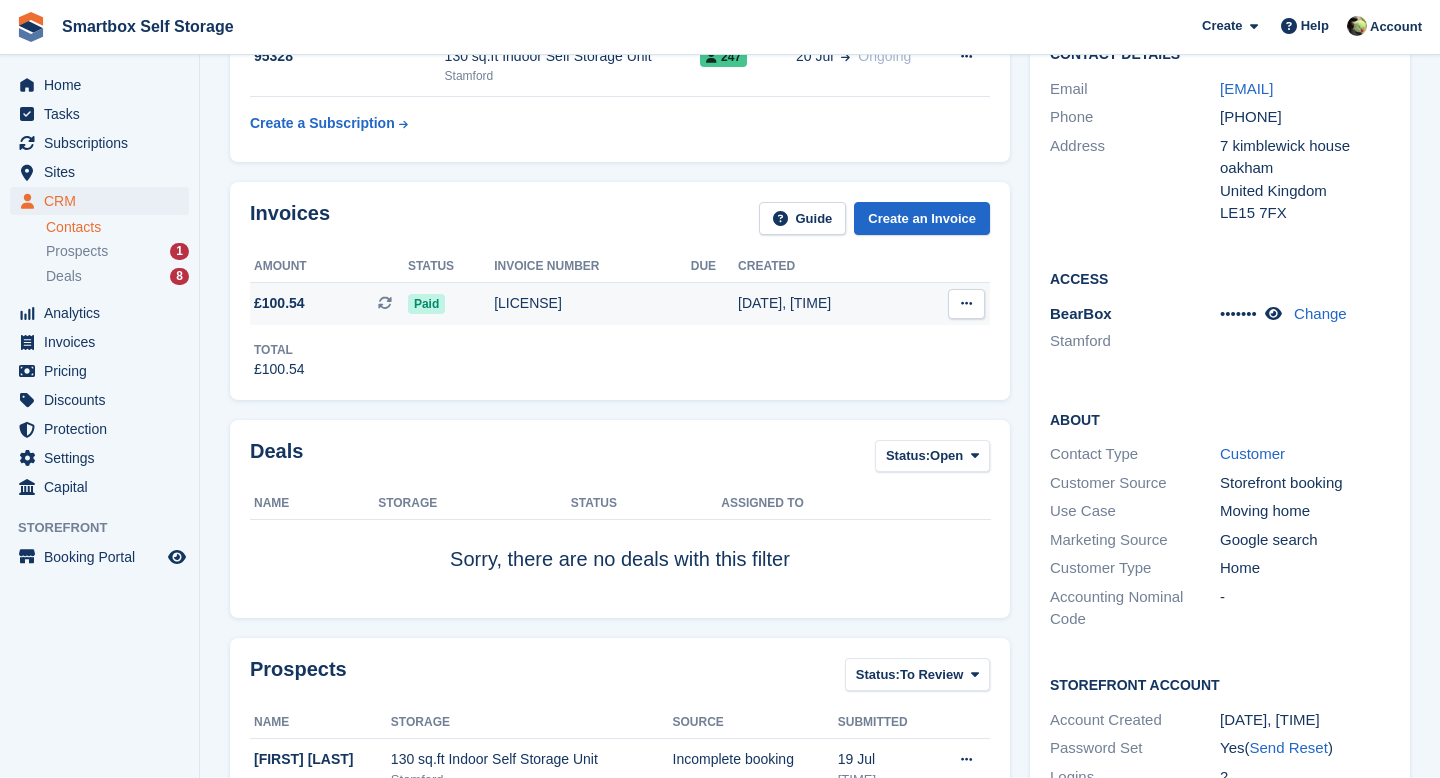 click on "[ALPHANUMERIC]" at bounding box center [592, 303] 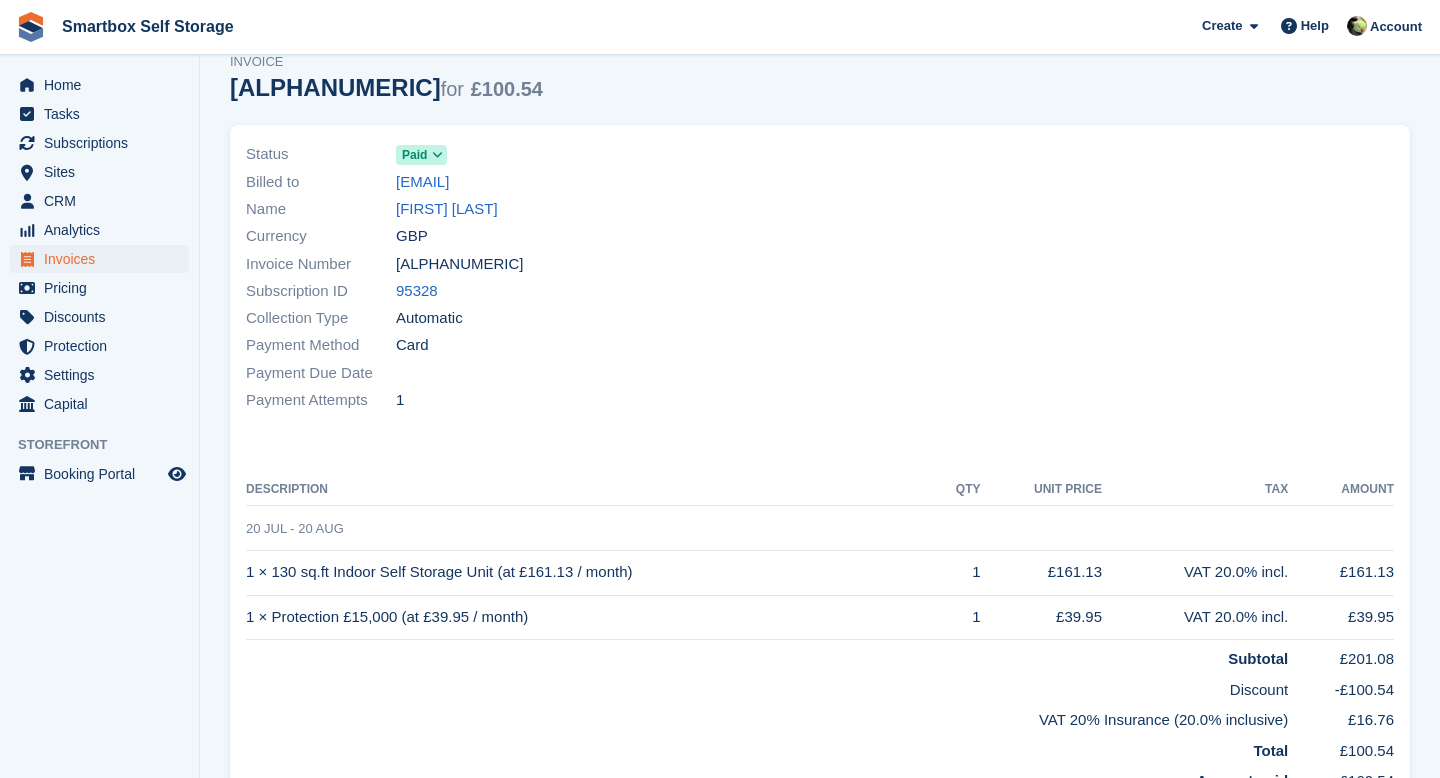 scroll, scrollTop: 0, scrollLeft: 0, axis: both 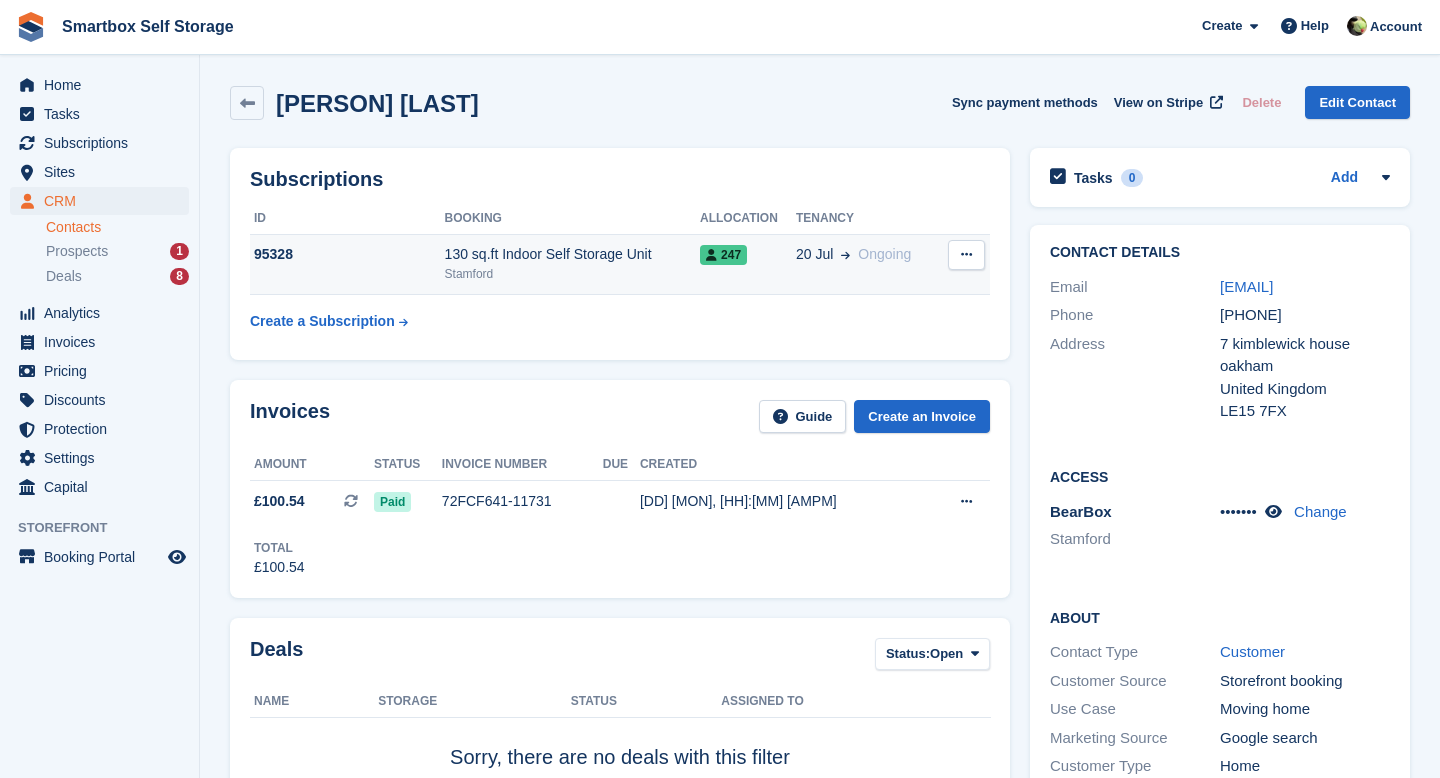 click on "130 sq.ft Indoor Self Storage Unit" at bounding box center (572, 254) 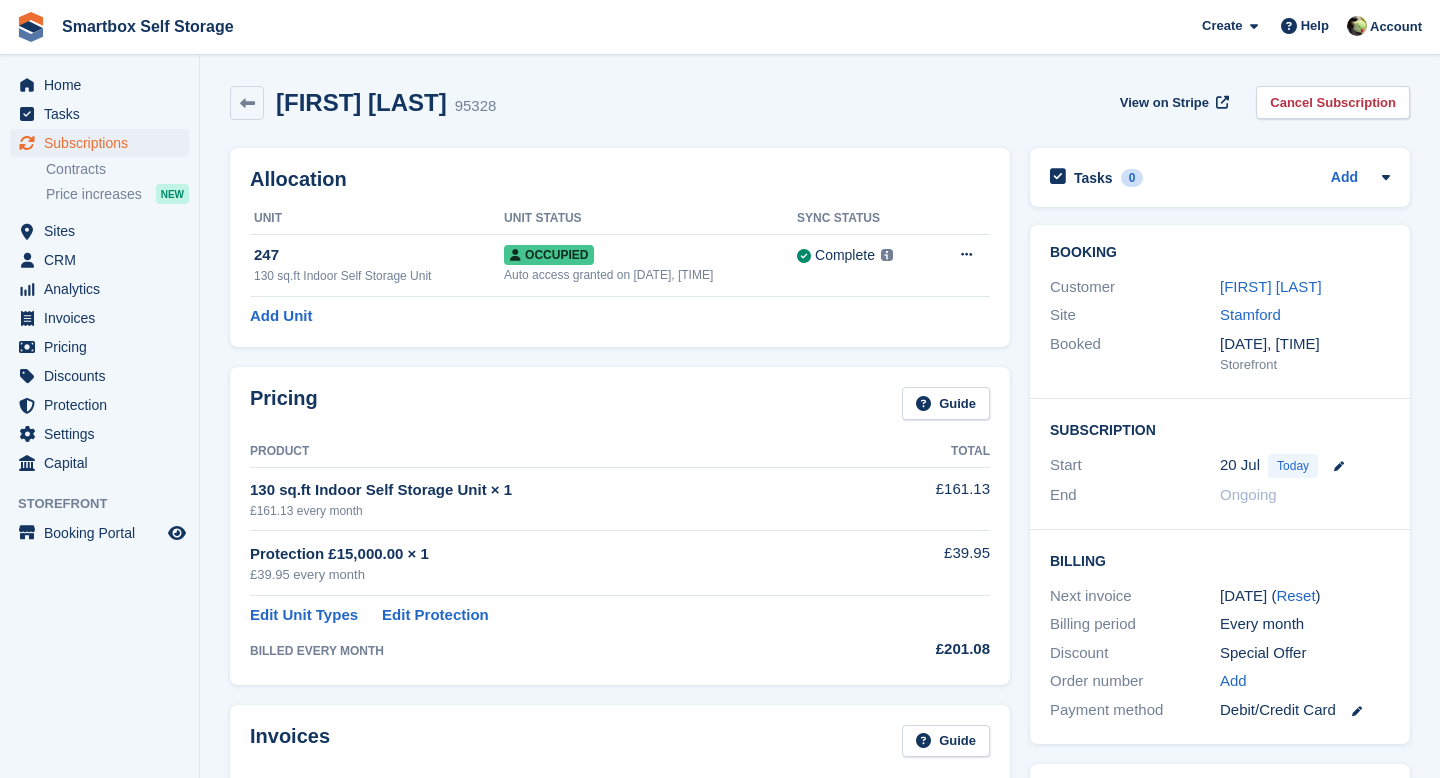 scroll, scrollTop: 0, scrollLeft: 0, axis: both 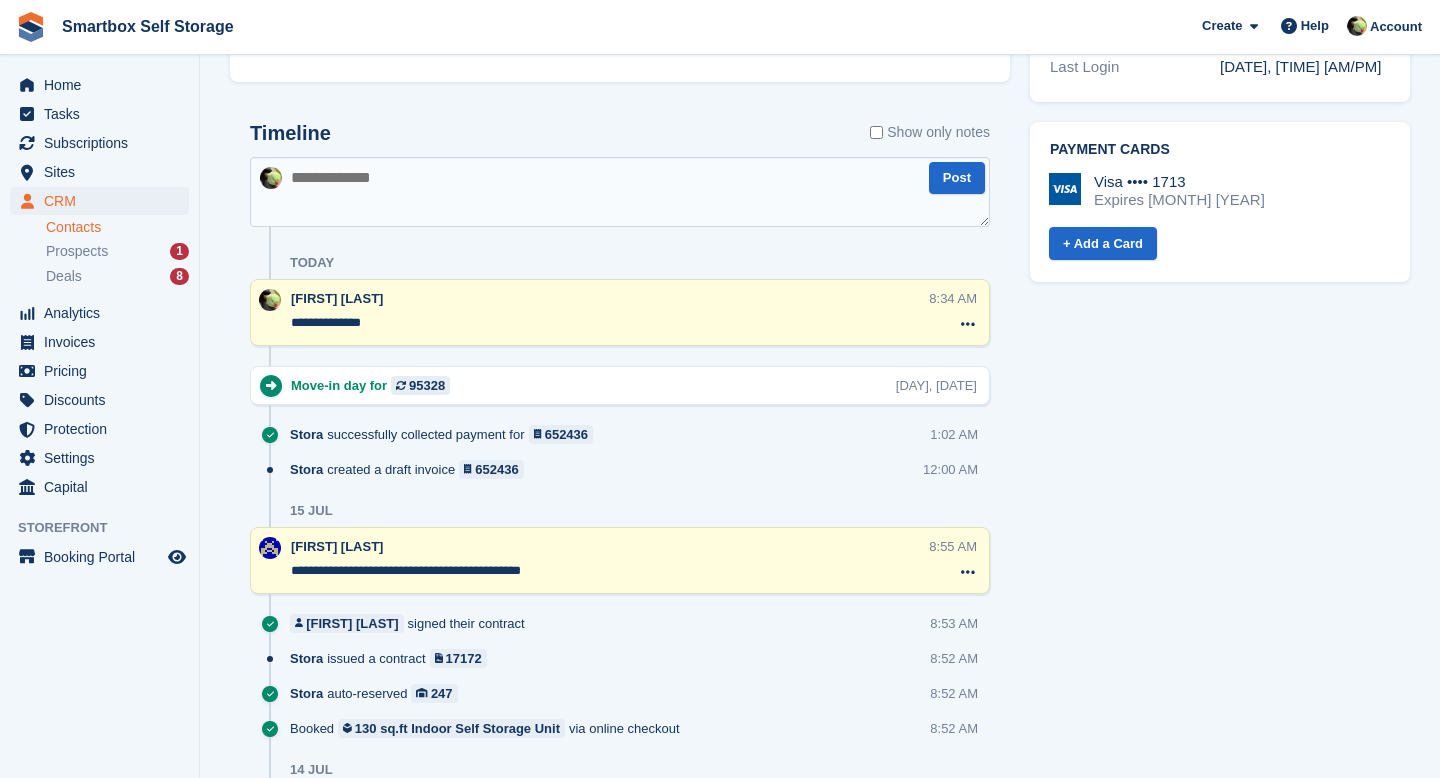 click at bounding box center [620, 192] 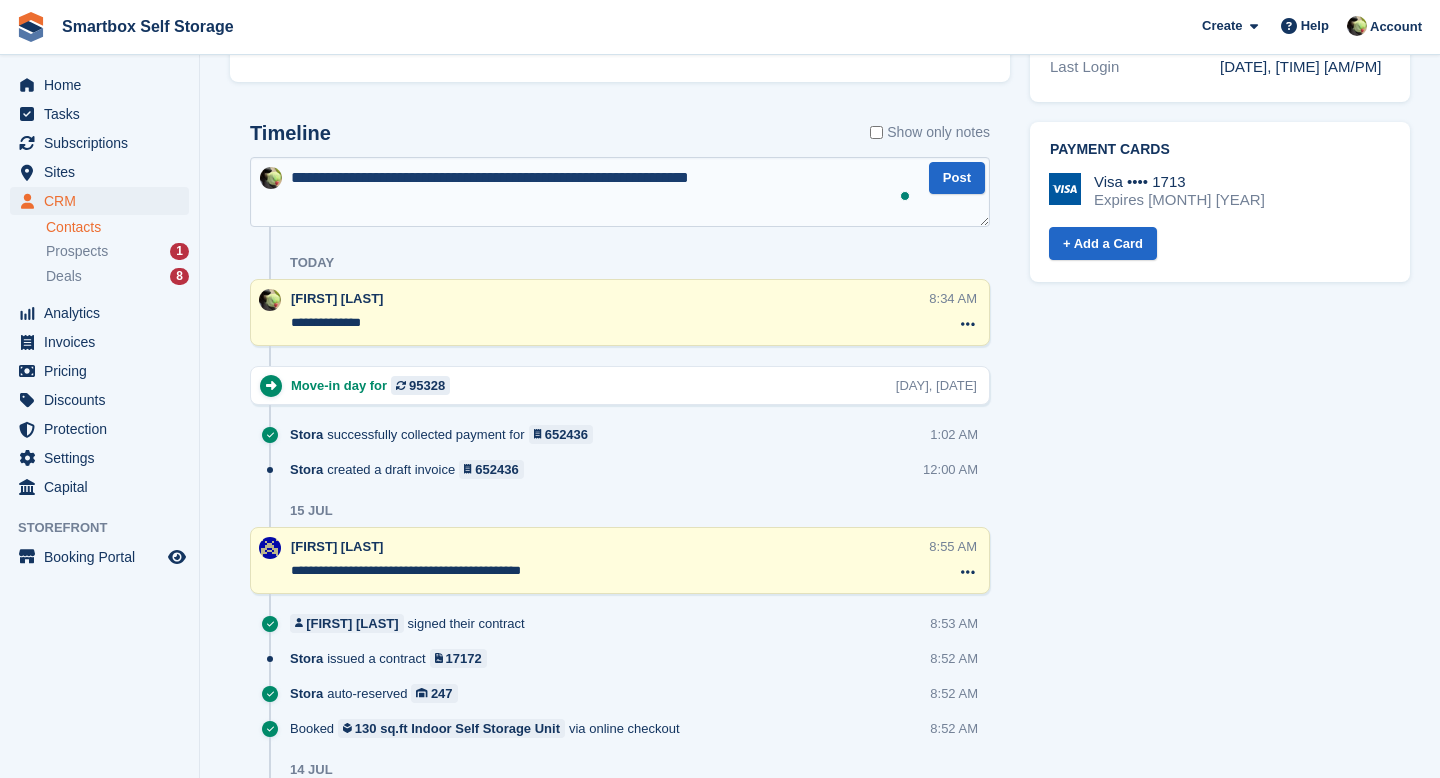 type on "**********" 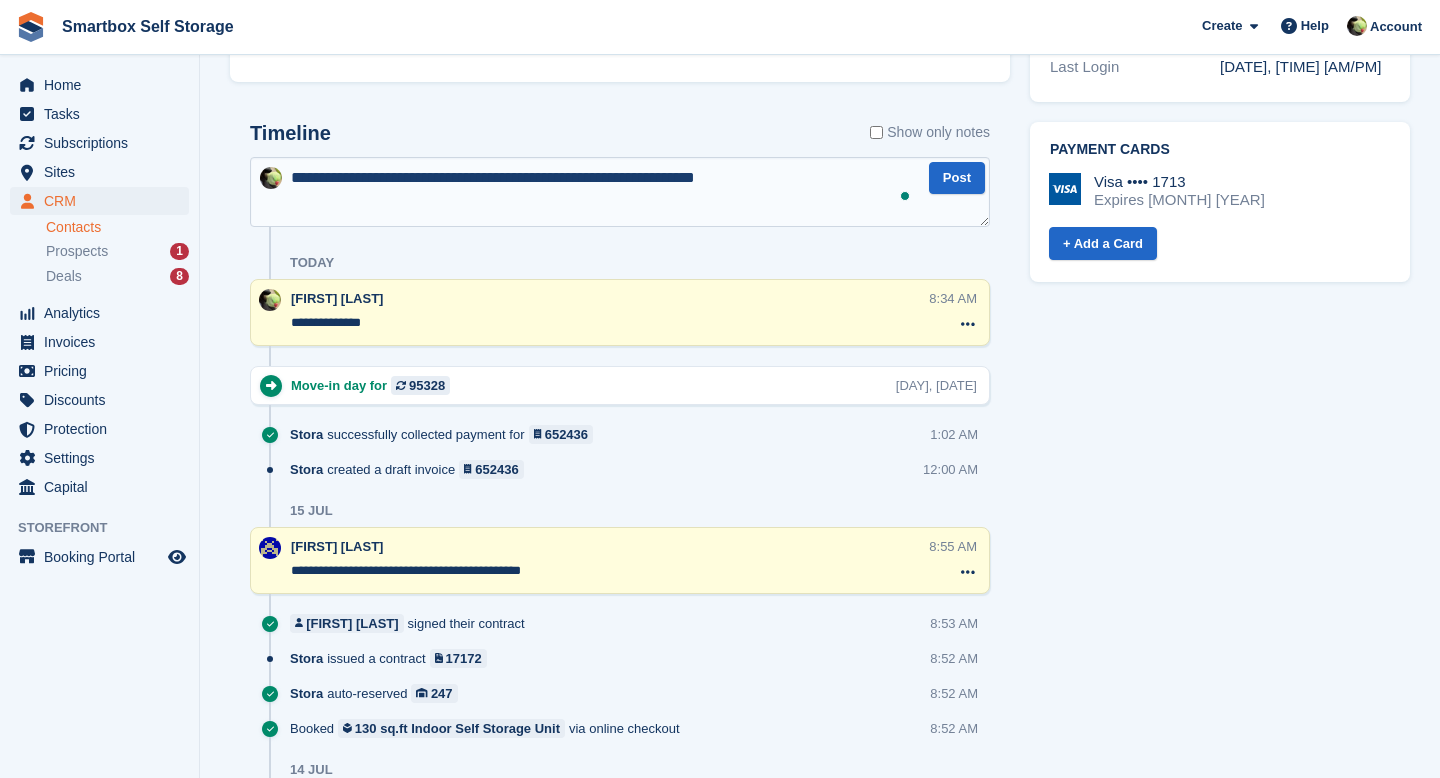 type 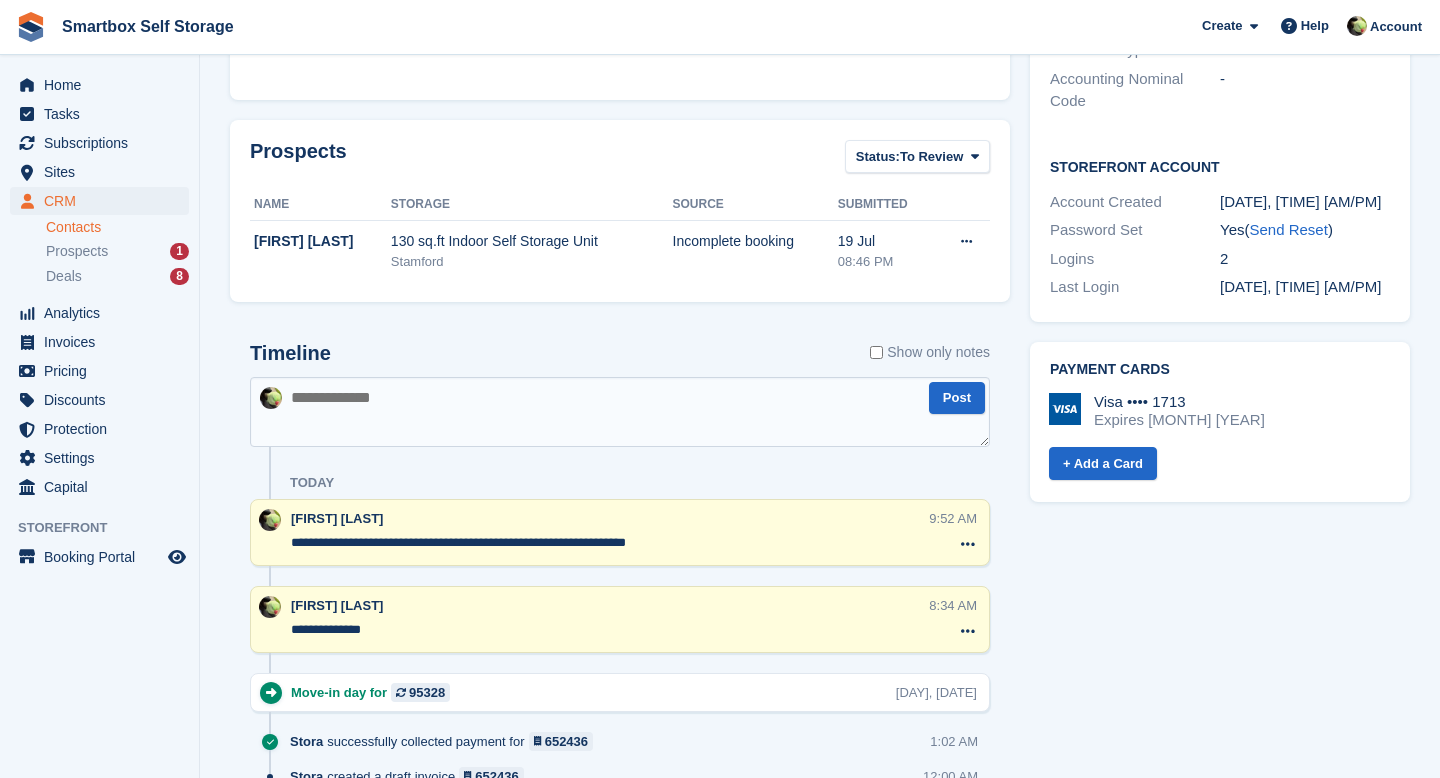 scroll, scrollTop: 0, scrollLeft: 0, axis: both 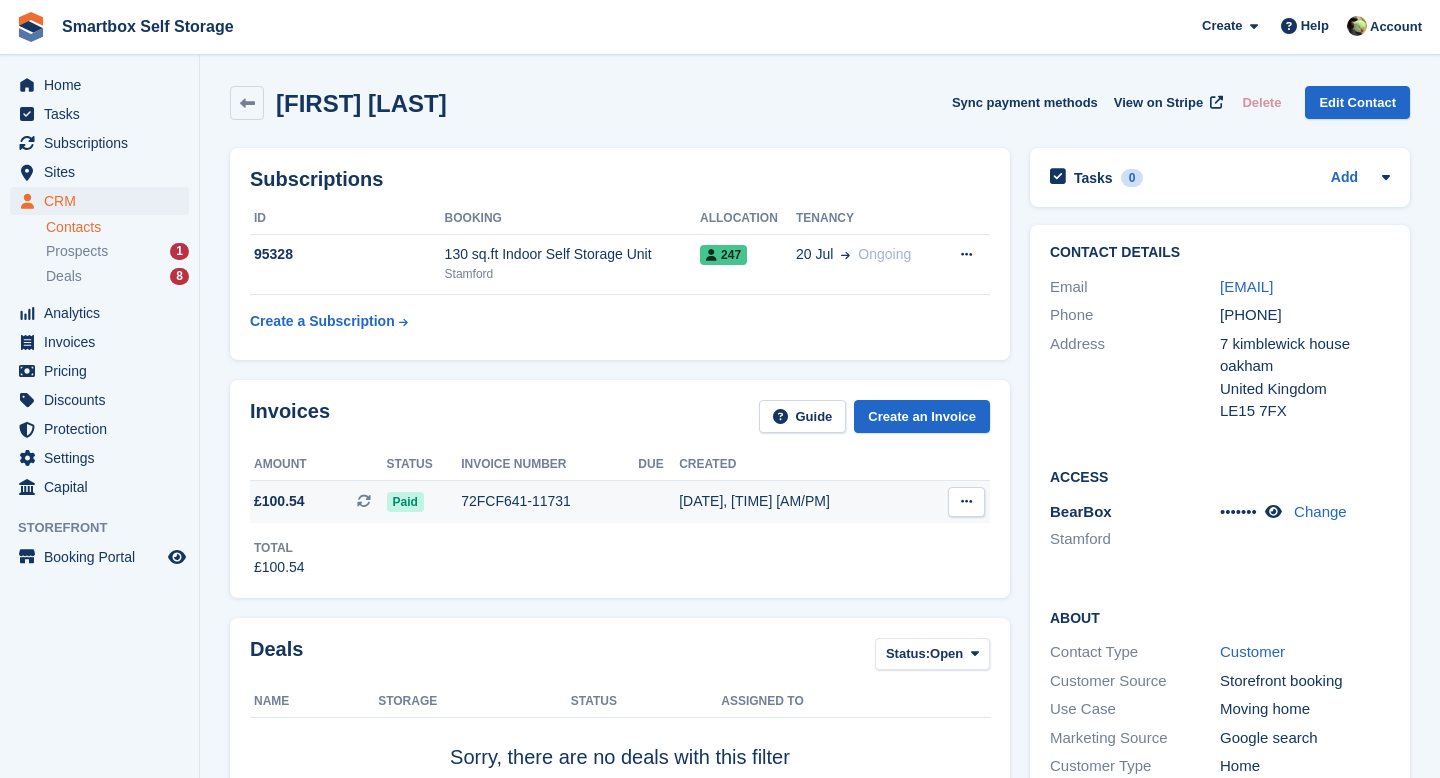 click on "72FCF641-11731" at bounding box center (549, 501) 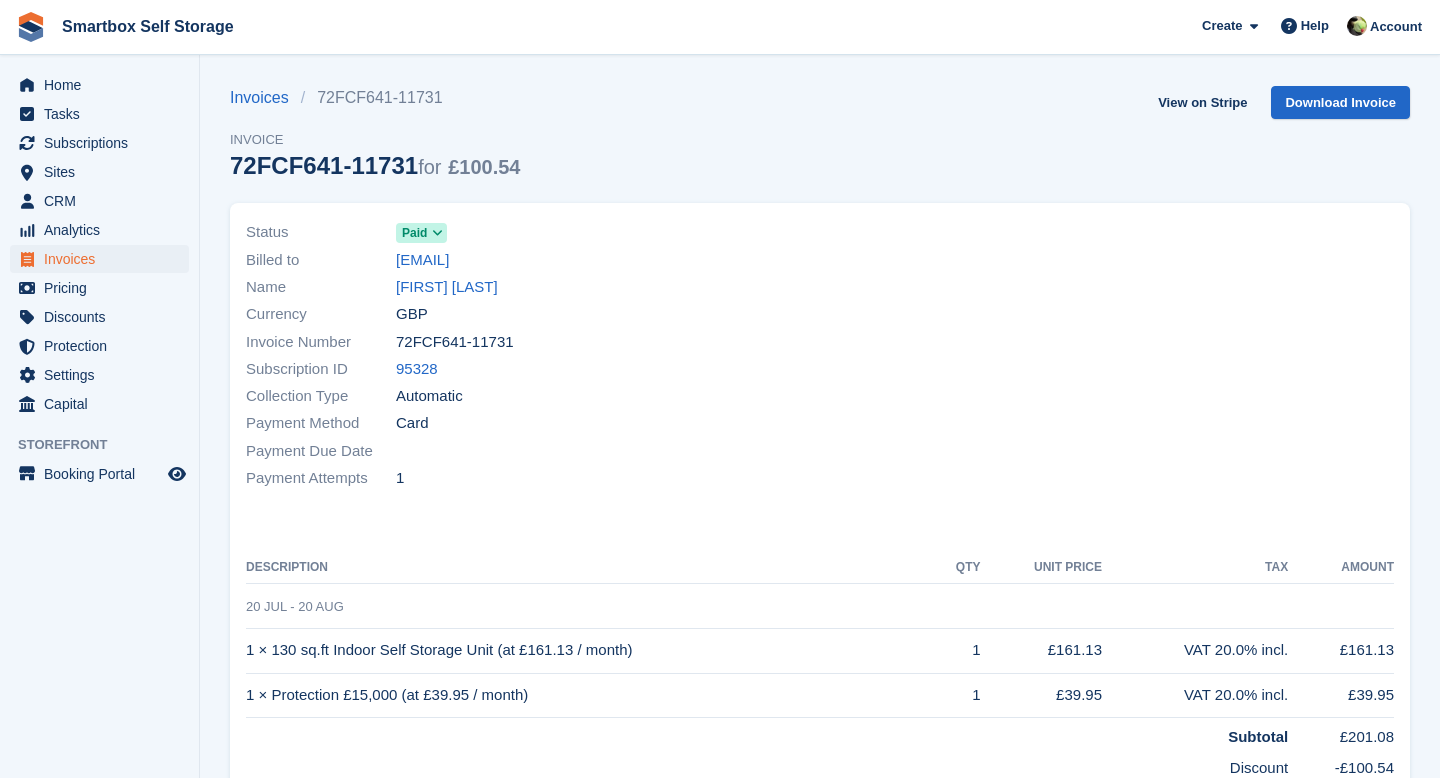 scroll, scrollTop: 0, scrollLeft: 0, axis: both 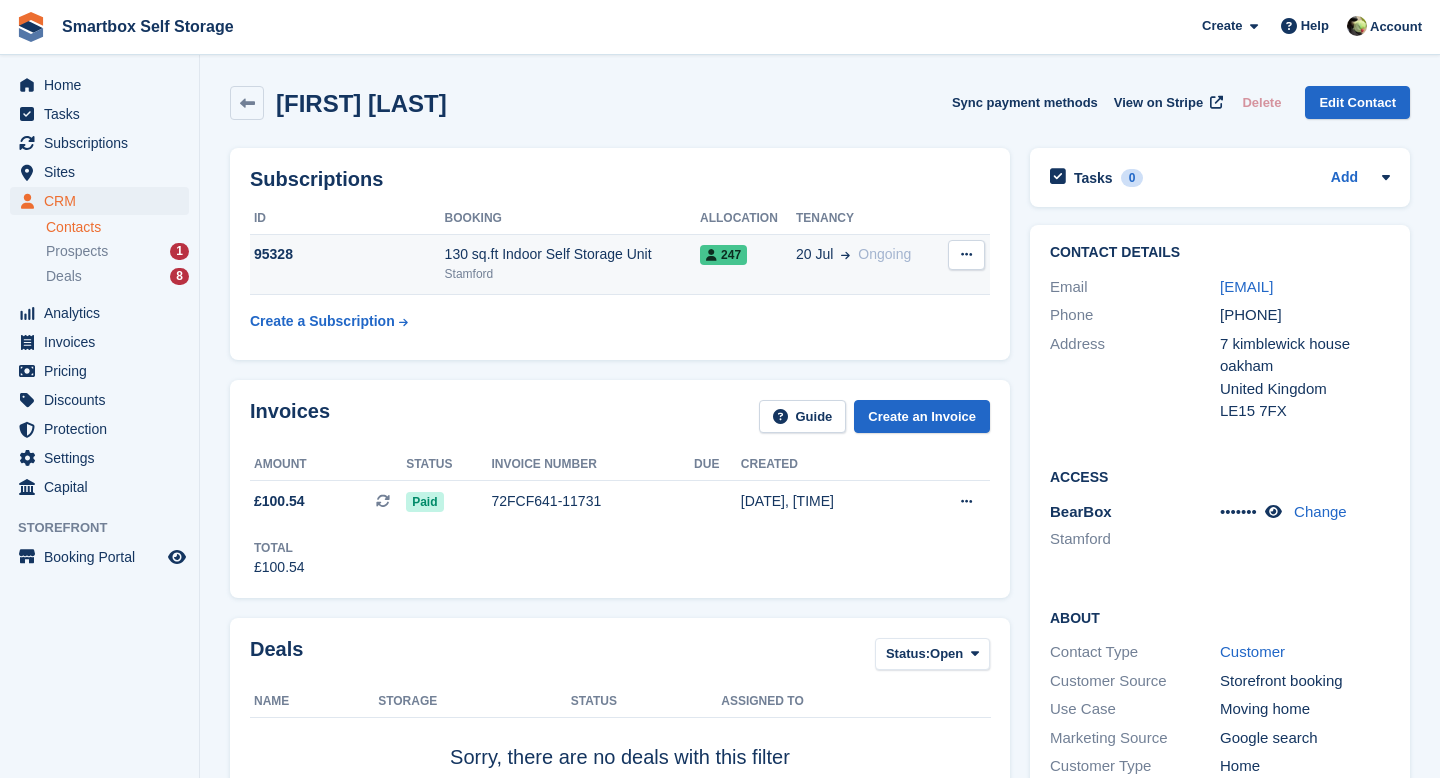 click on "95328" at bounding box center [347, 254] 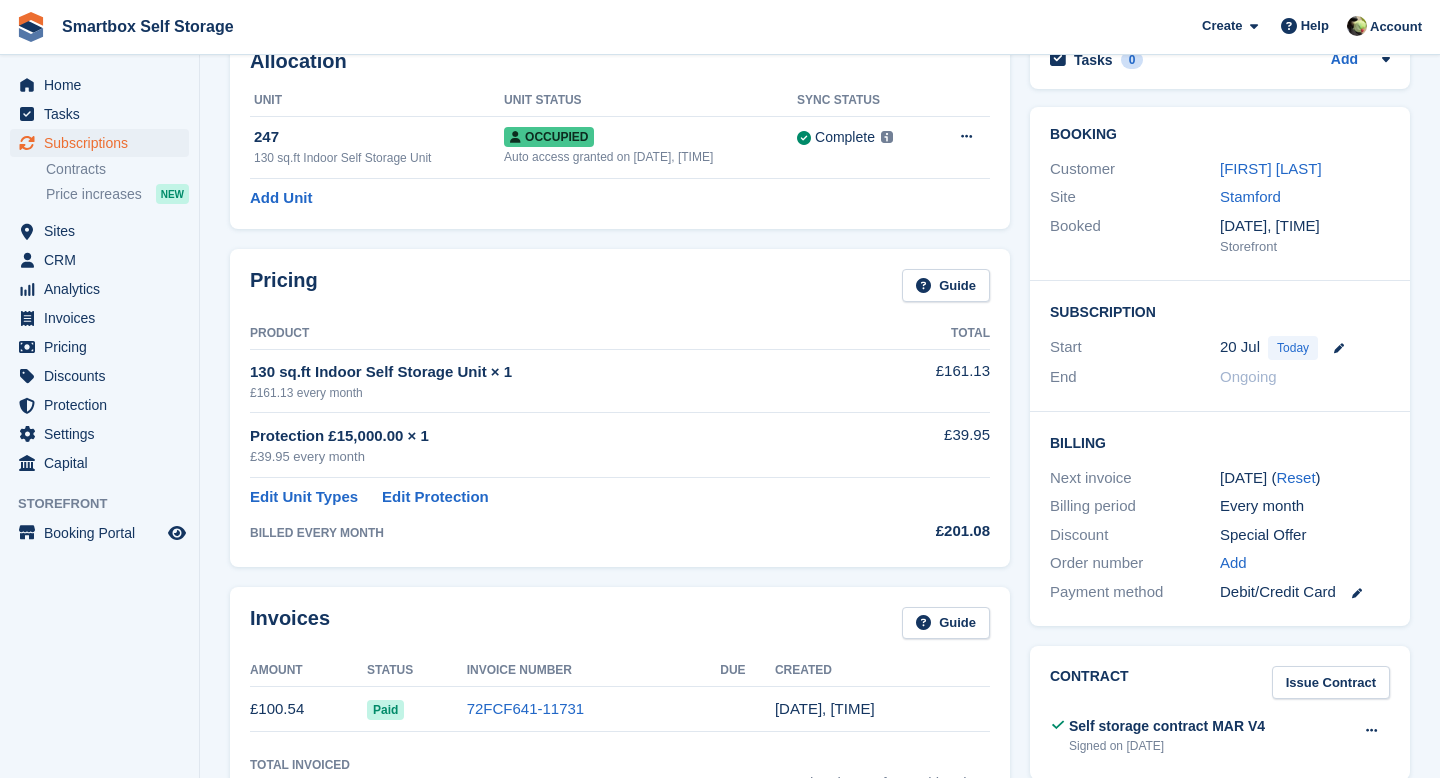 scroll, scrollTop: 176, scrollLeft: 0, axis: vertical 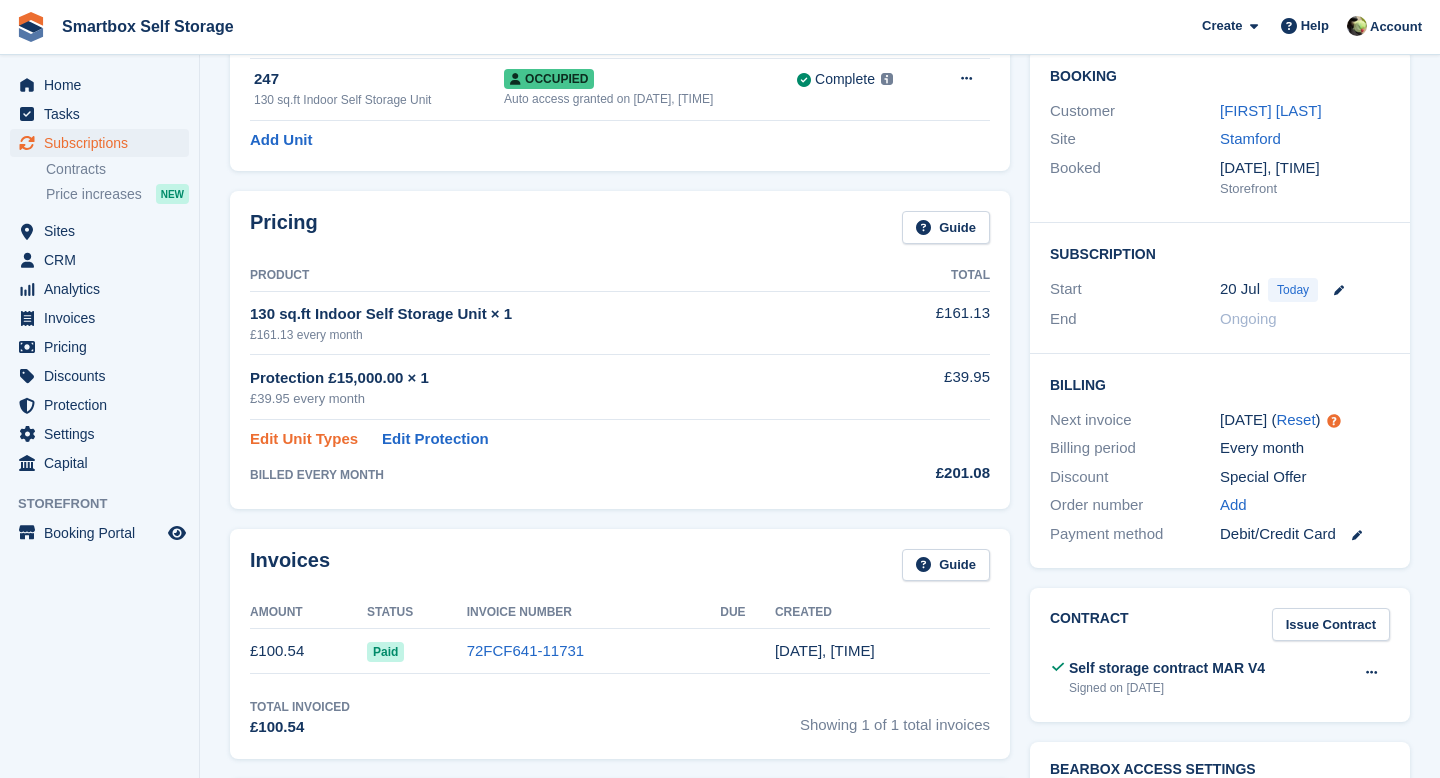 click on "Edit Unit Types" at bounding box center (304, 439) 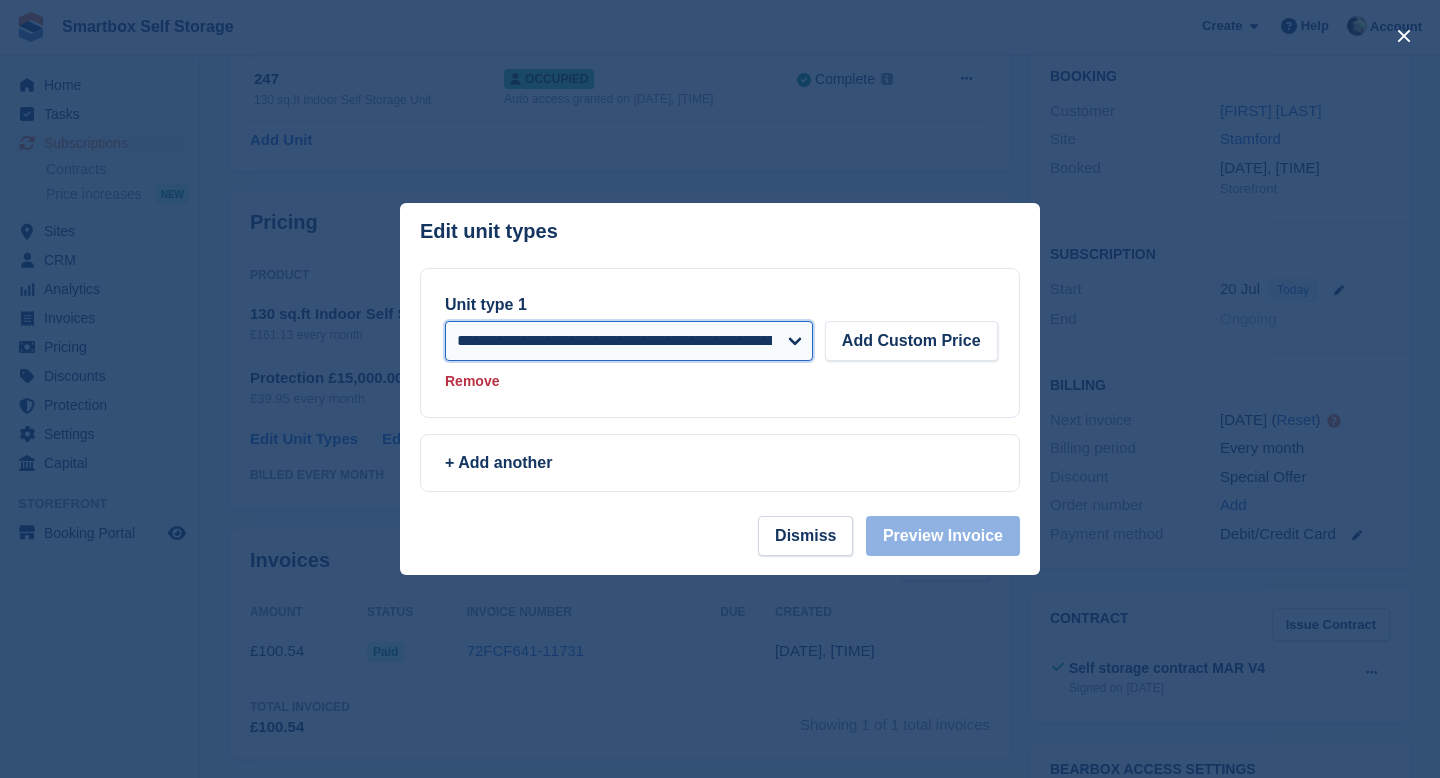 click on "**********" at bounding box center [629, 341] 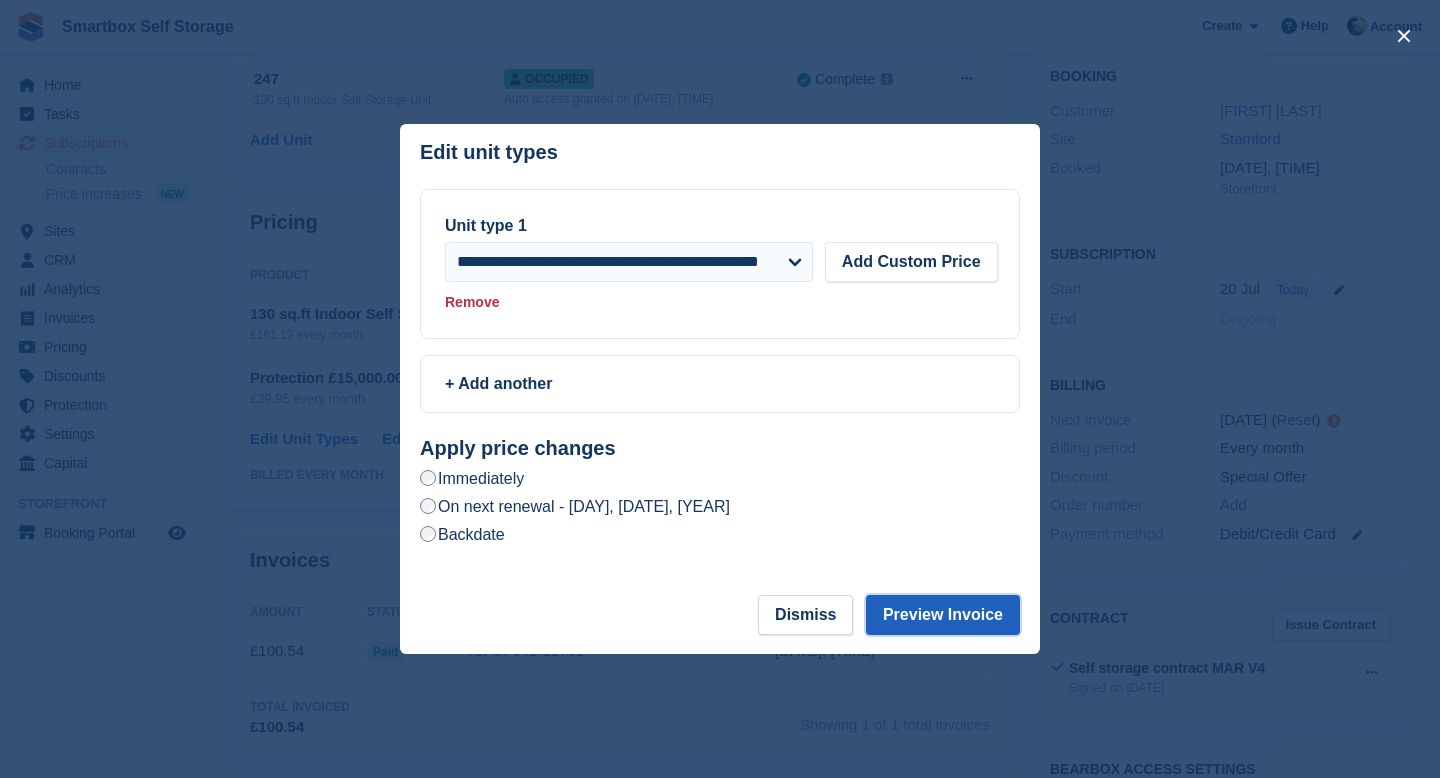 click on "Preview Invoice" at bounding box center (943, 615) 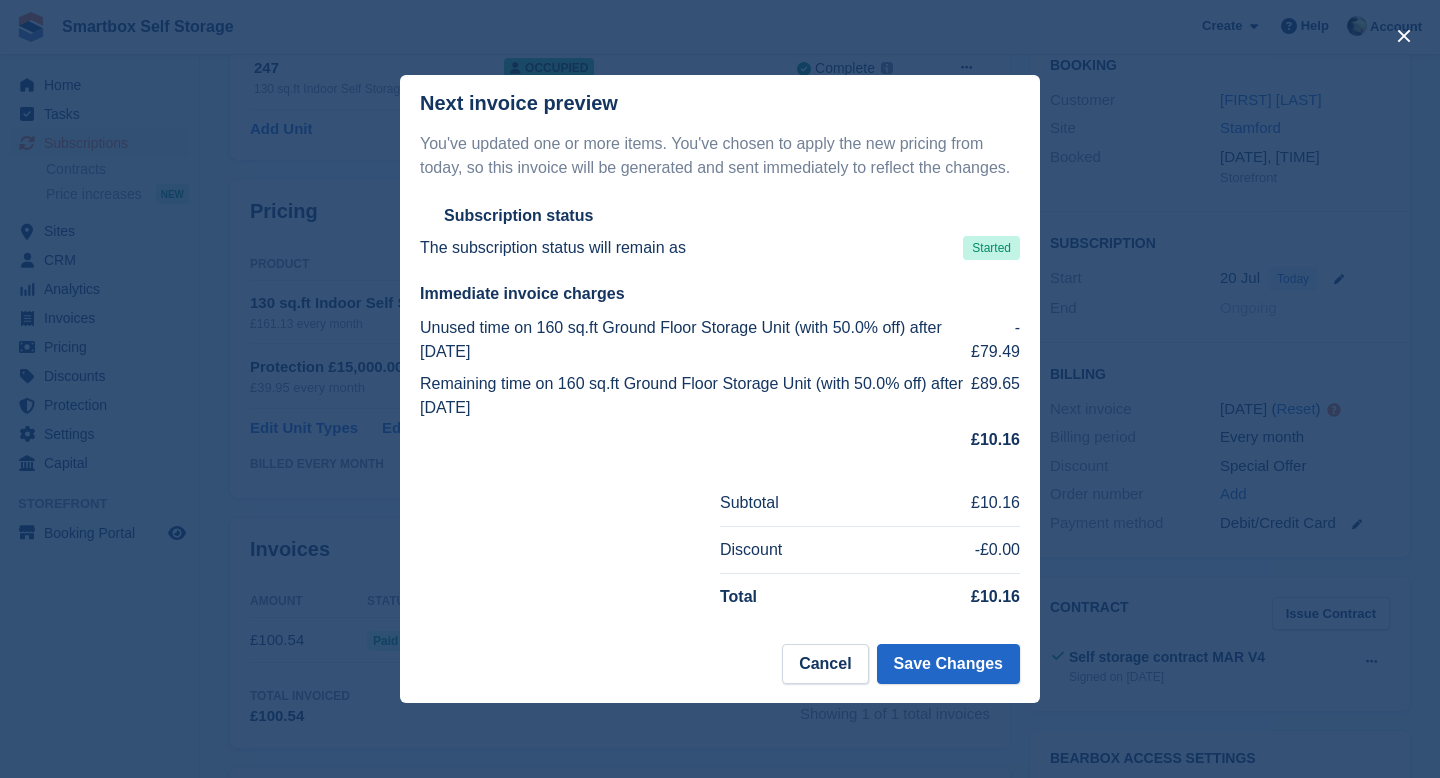 scroll, scrollTop: 182, scrollLeft: 0, axis: vertical 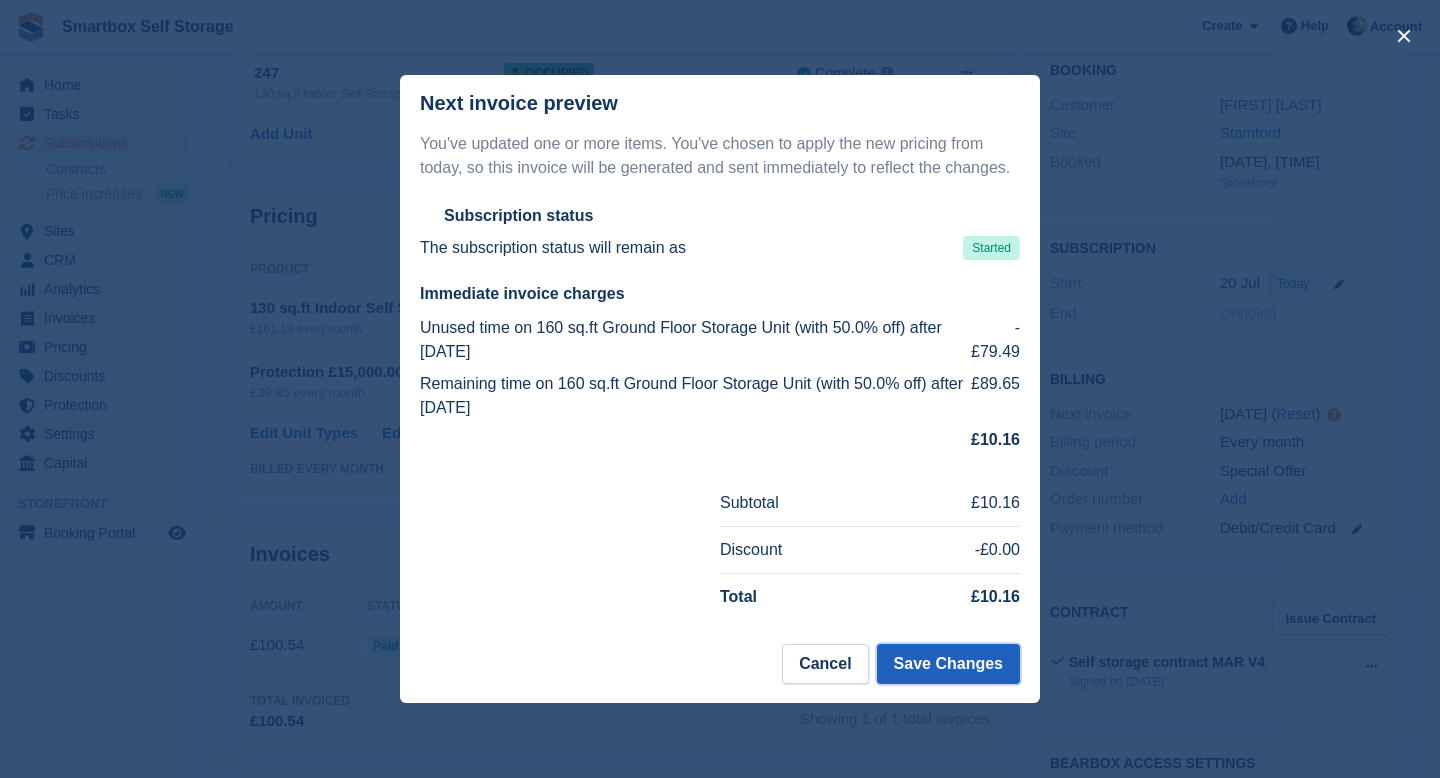 click on "Save Changes" at bounding box center [948, 664] 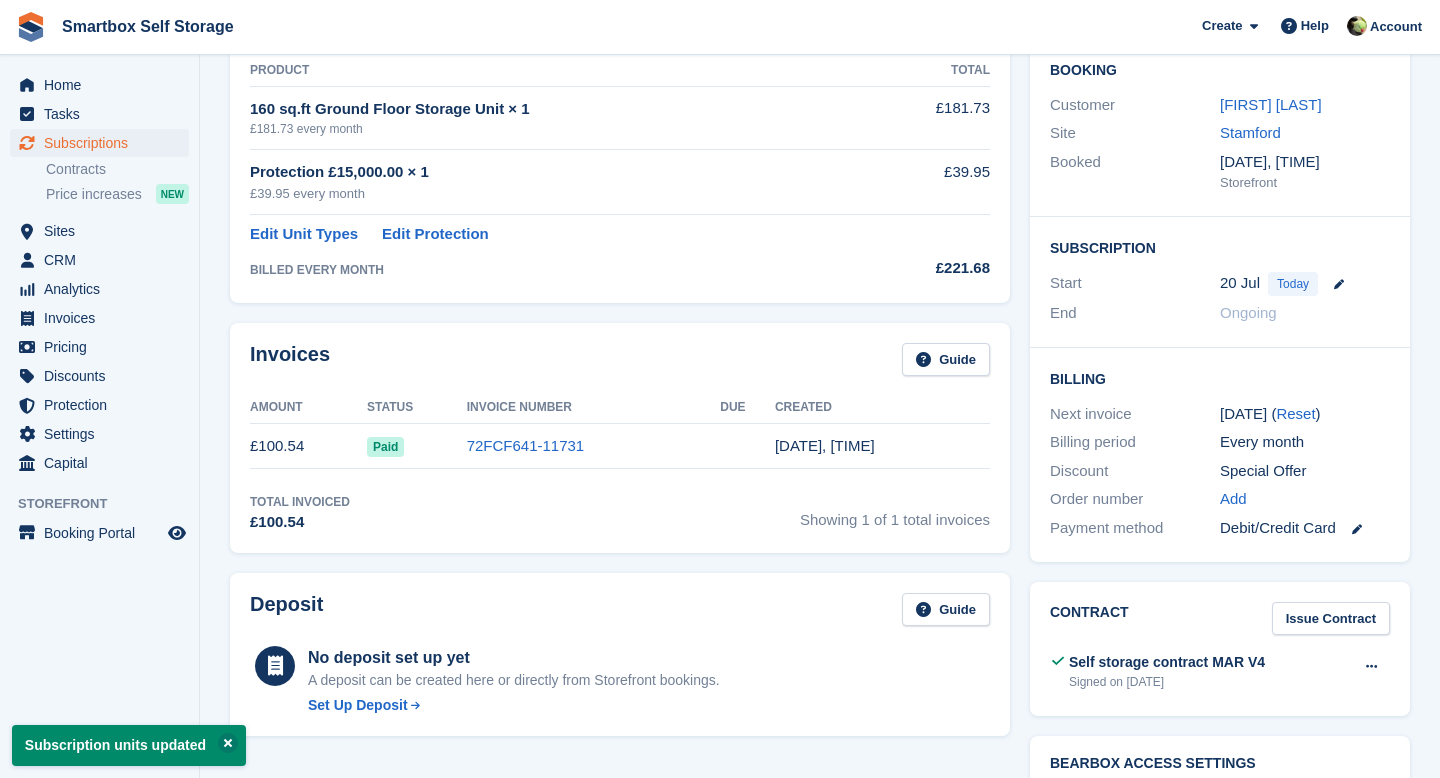scroll, scrollTop: 0, scrollLeft: 0, axis: both 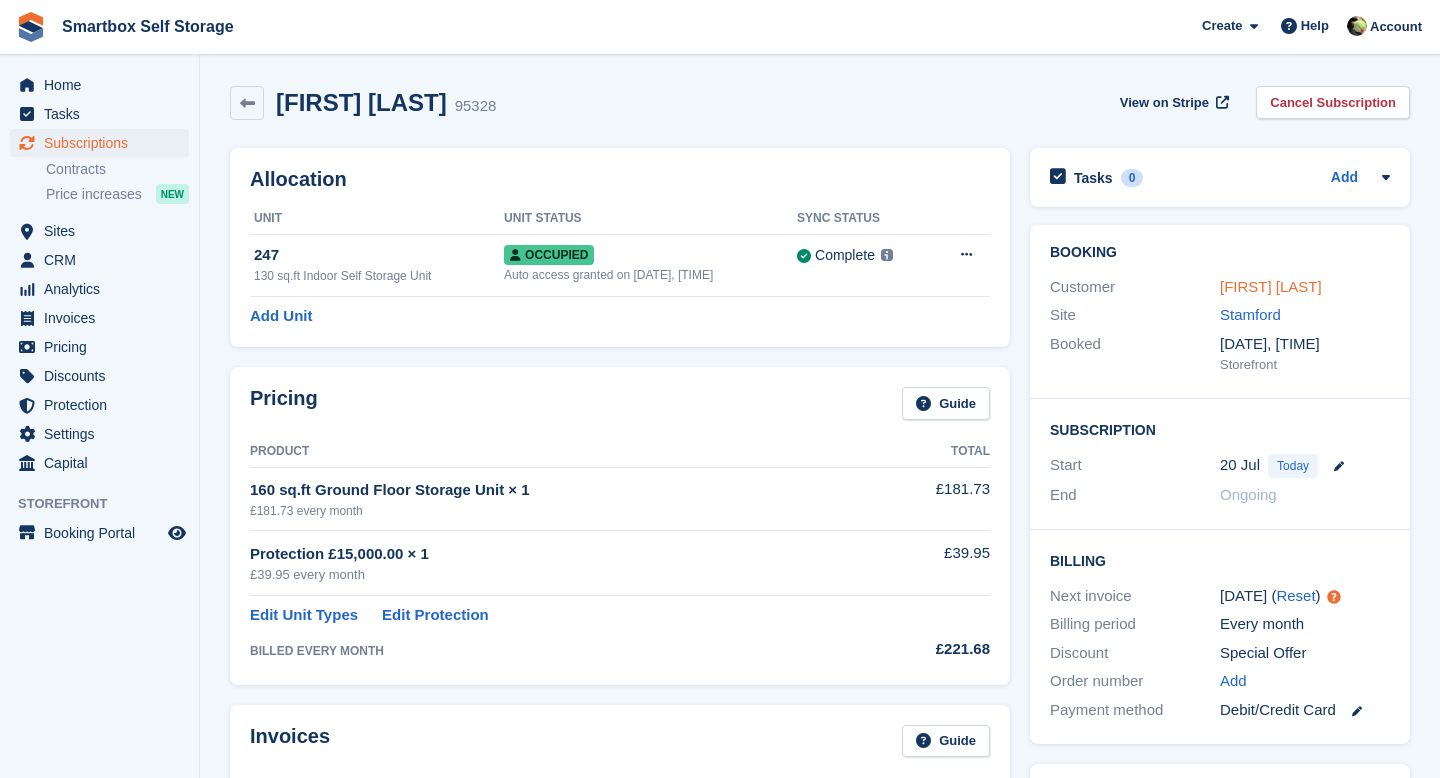 click on "Lizzie Hannaford" at bounding box center [1271, 286] 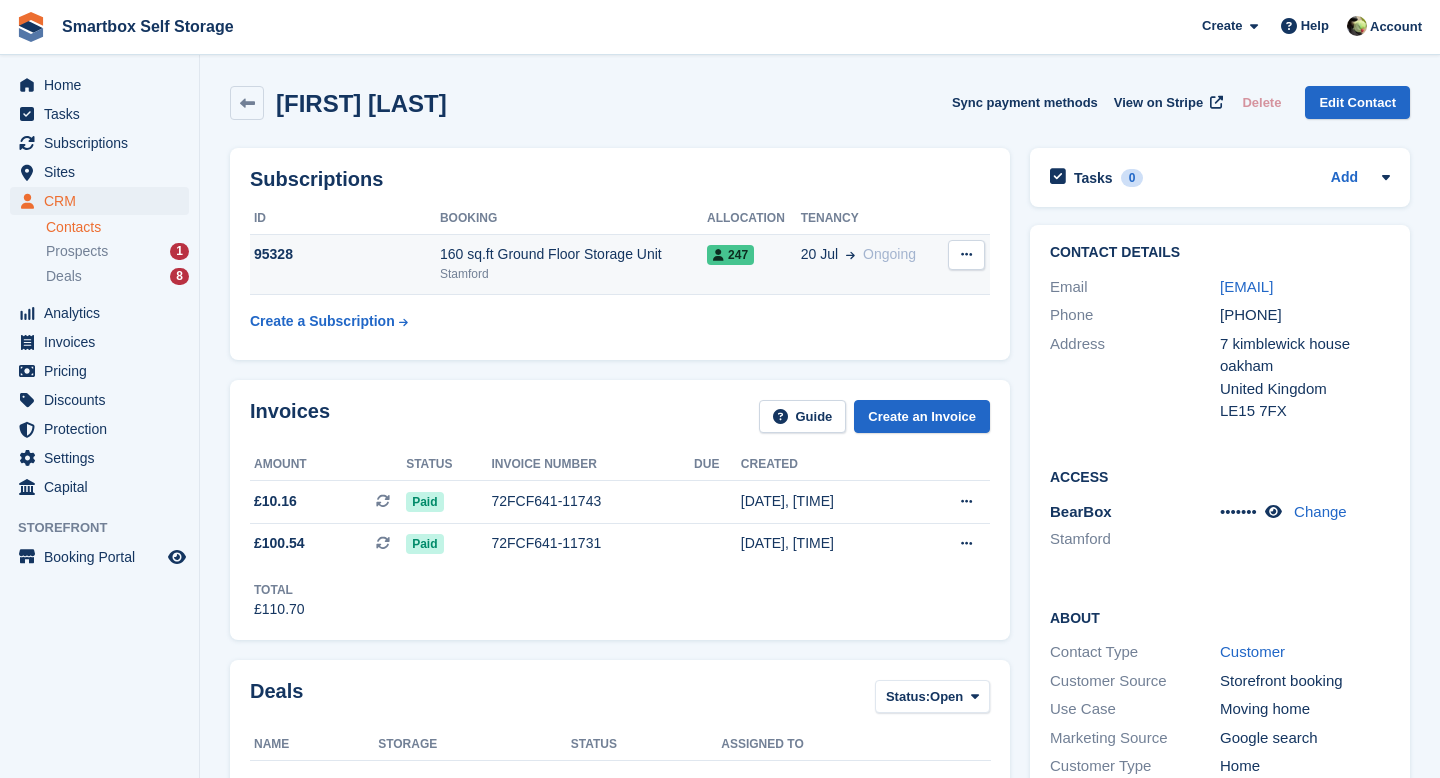 click on "160 sq.ft Ground Floor Storage Unit" at bounding box center (573, 254) 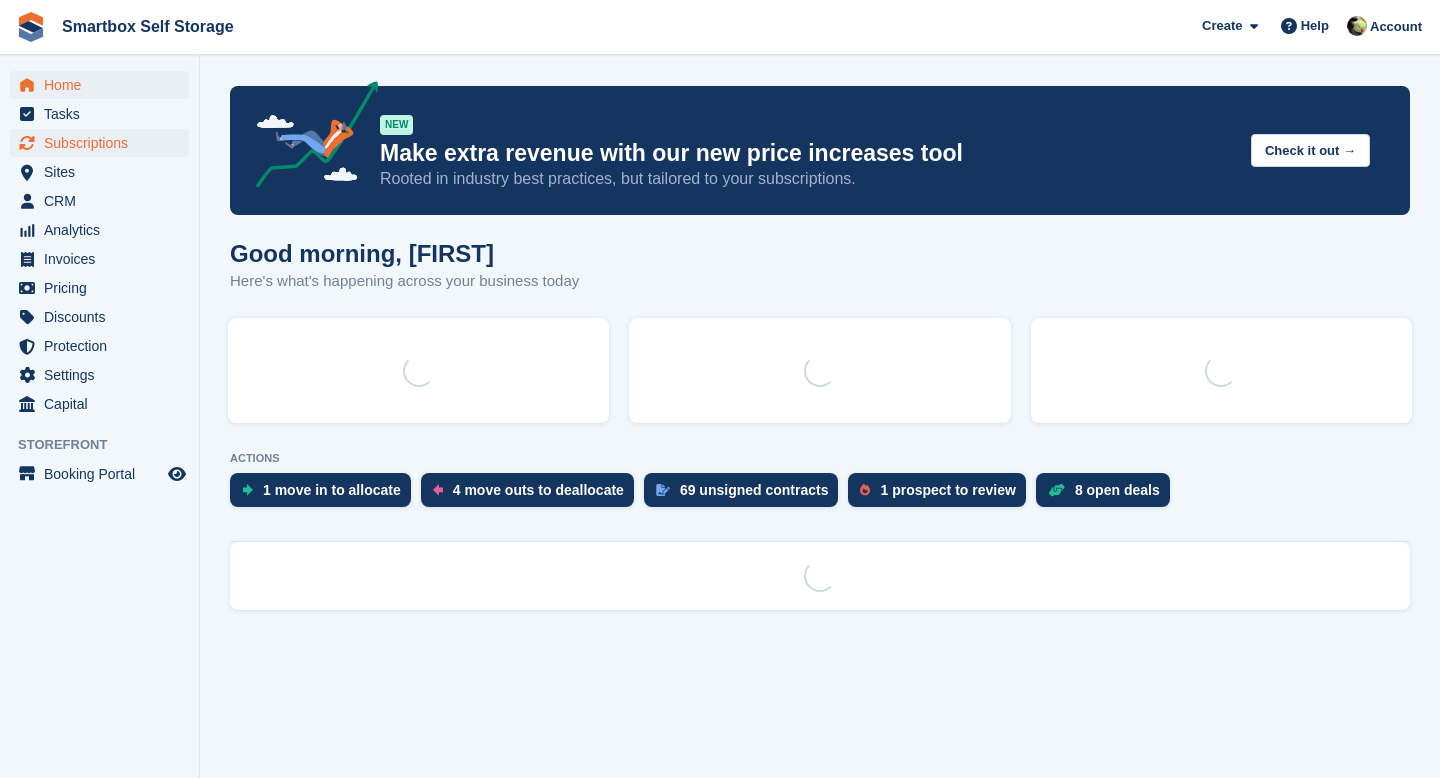 scroll, scrollTop: 0, scrollLeft: 0, axis: both 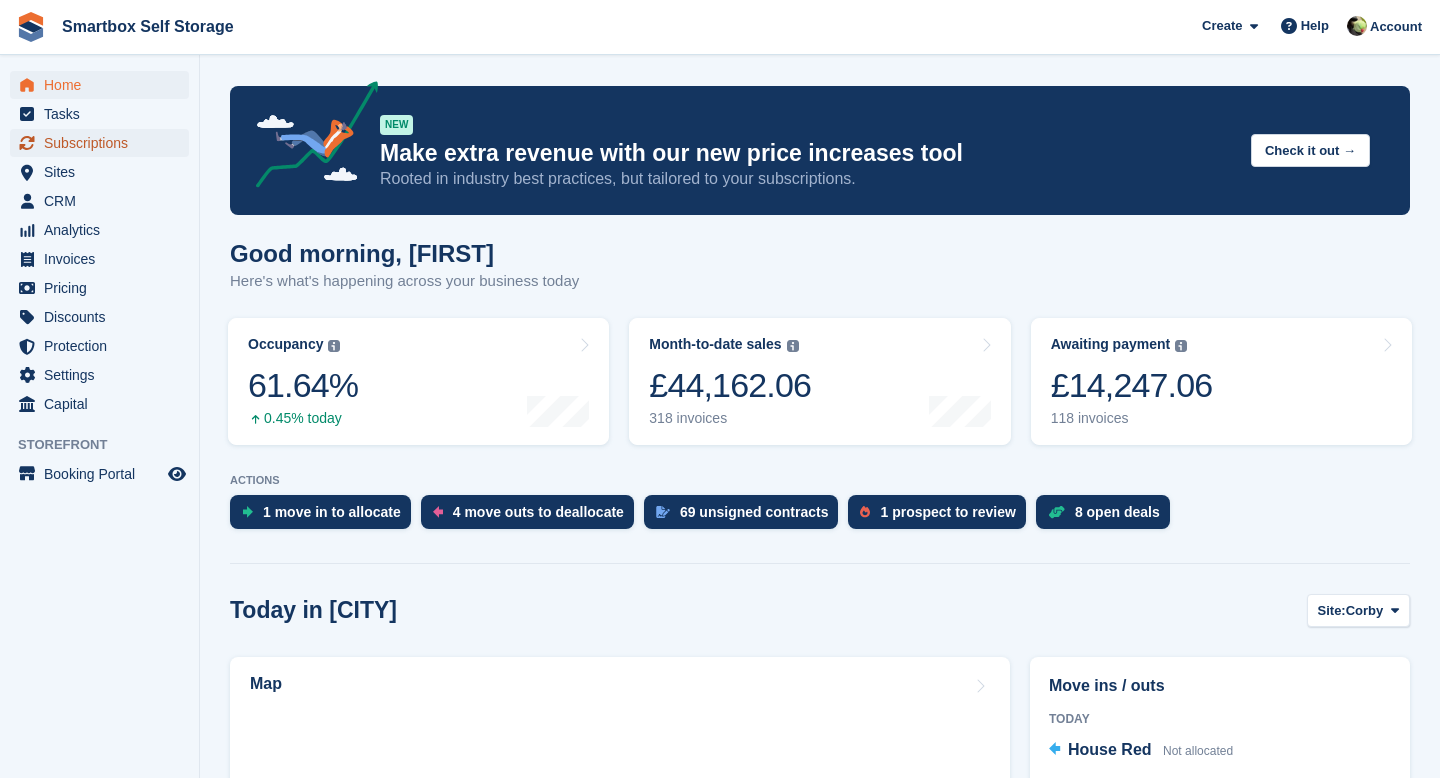 click on "Subscriptions" at bounding box center (104, 143) 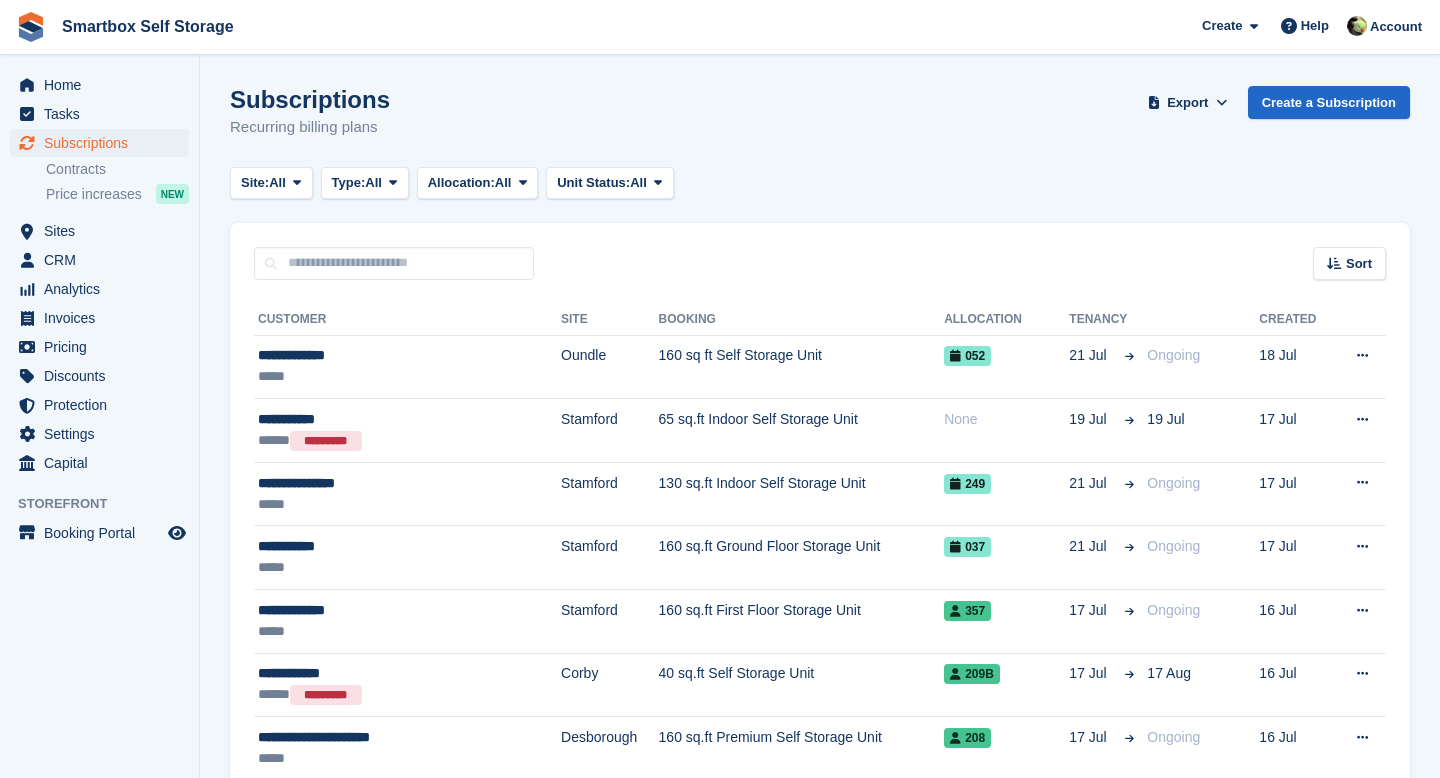 scroll, scrollTop: 0, scrollLeft: 0, axis: both 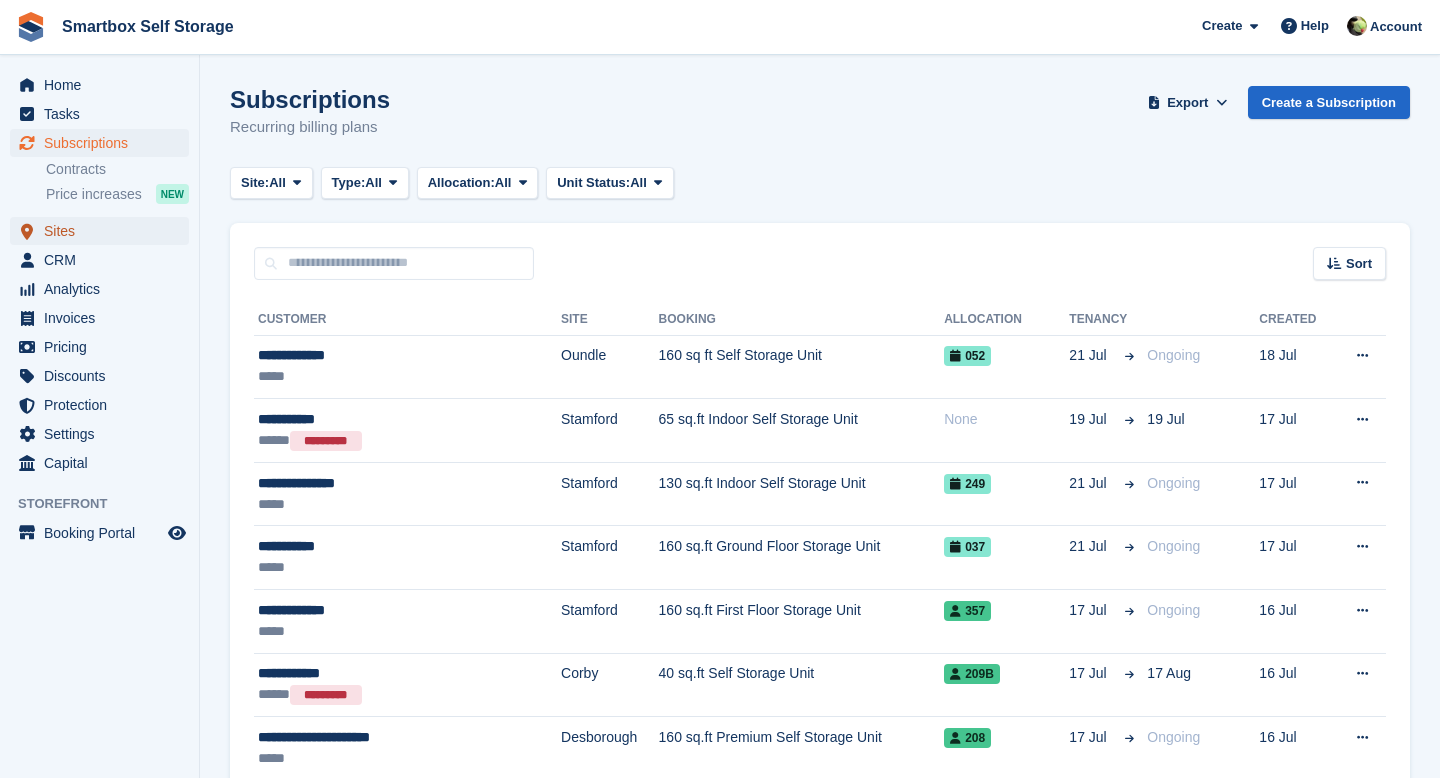 click on "Sites" at bounding box center [104, 231] 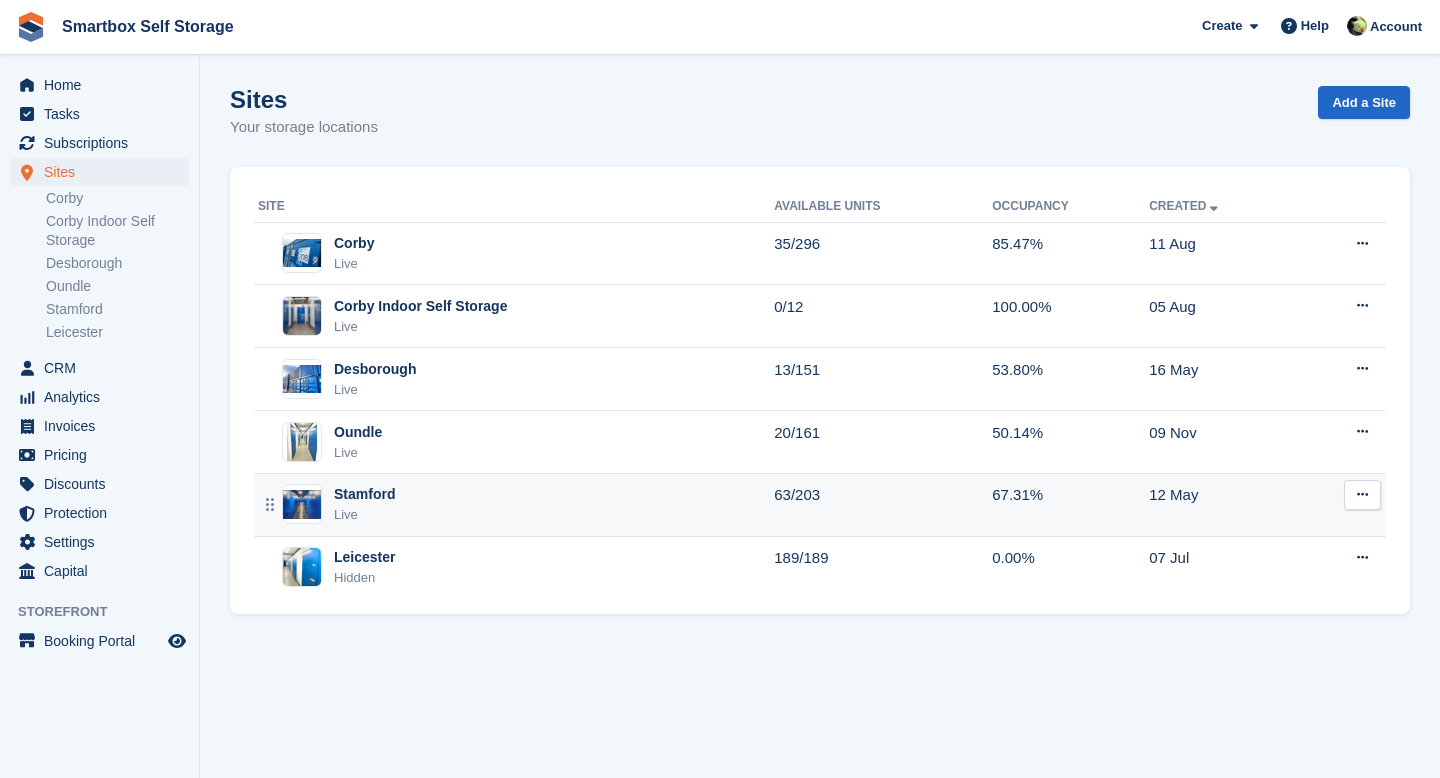 click on "Stamford" at bounding box center (364, 494) 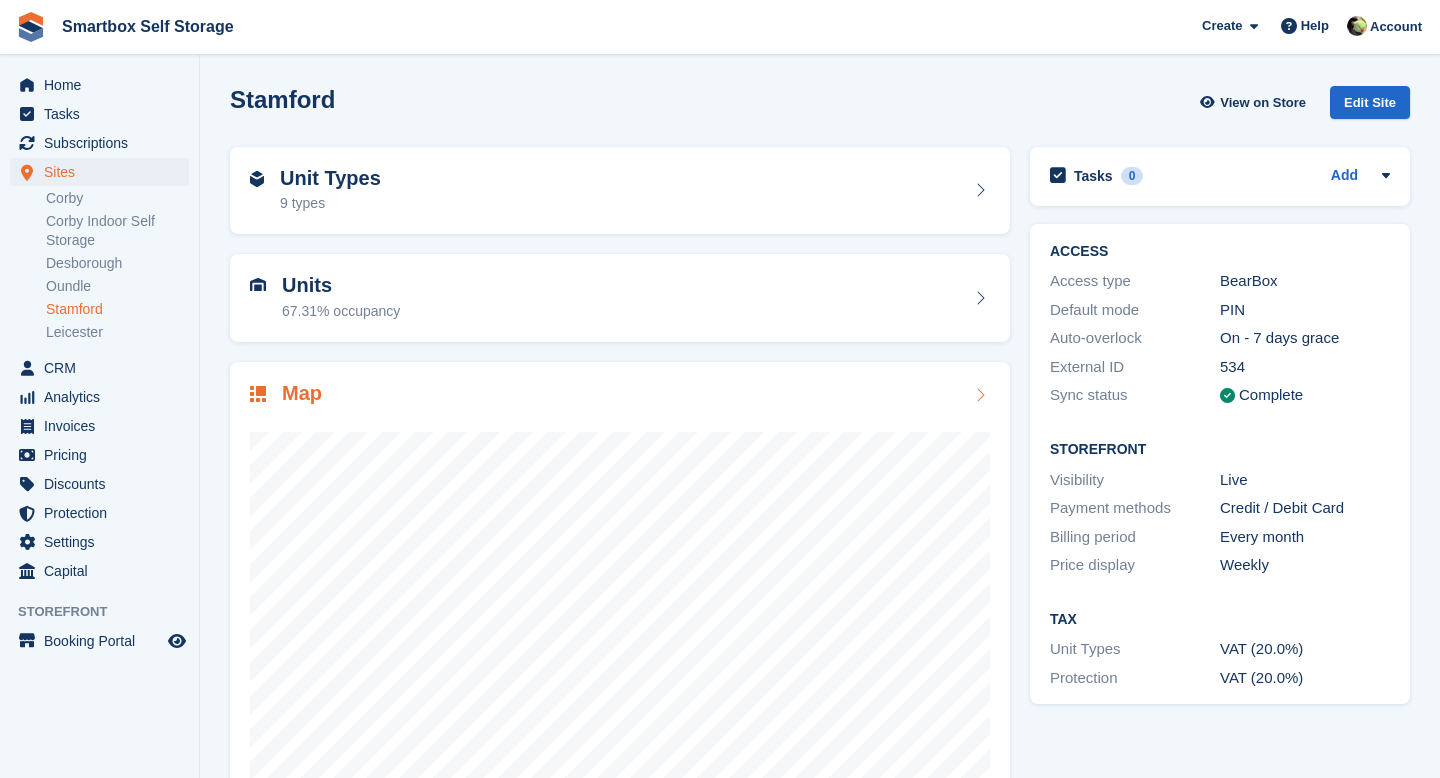scroll, scrollTop: 0, scrollLeft: 0, axis: both 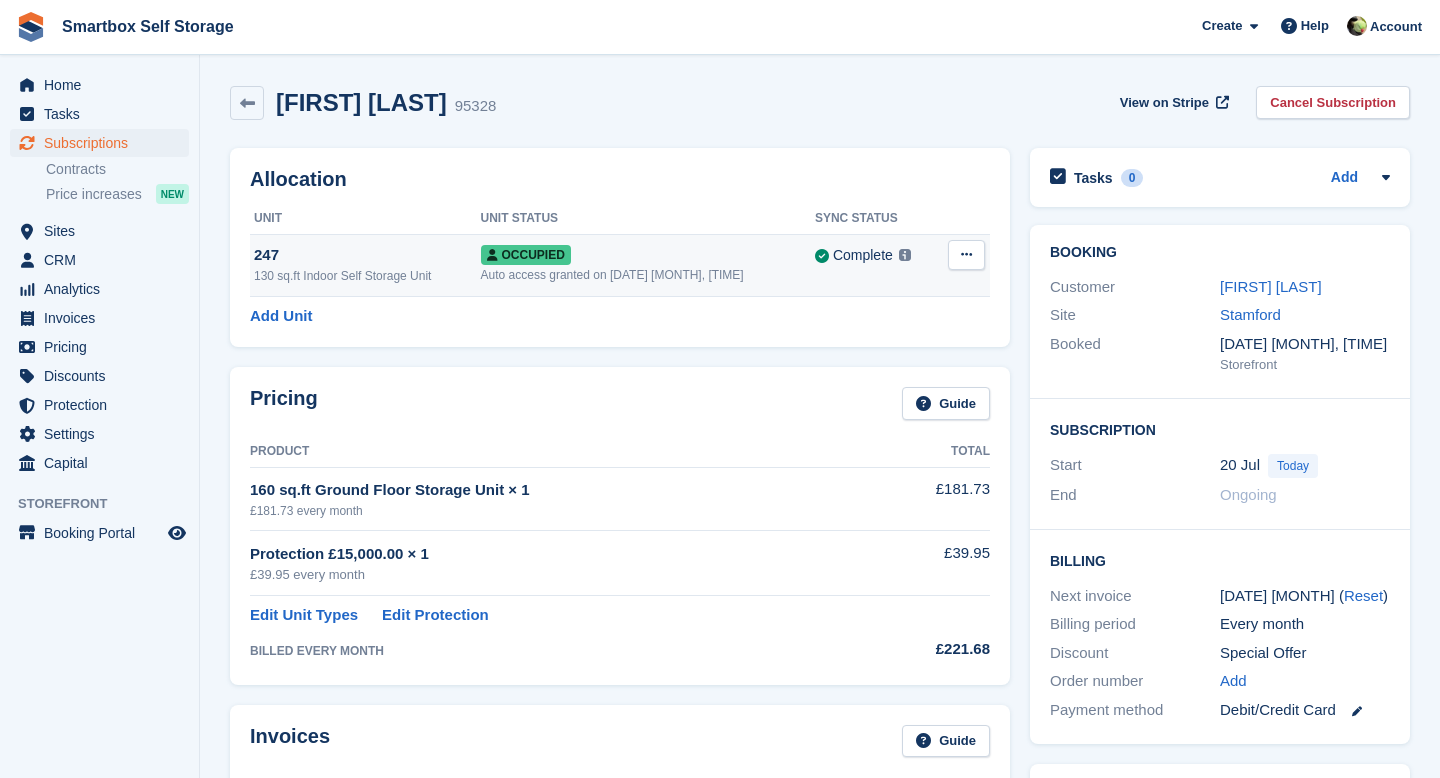click at bounding box center [966, 255] 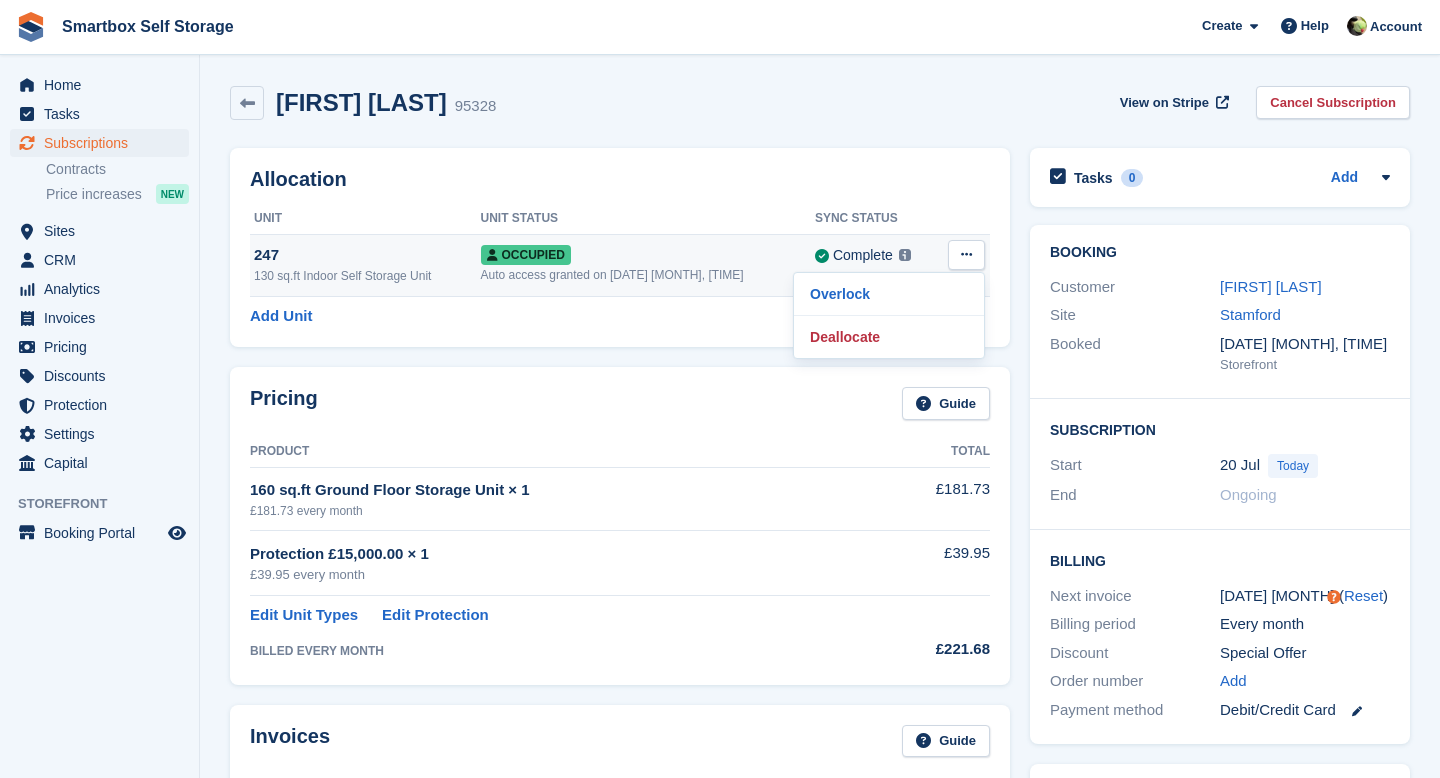 click on "Auto access granted on 20th Jul,   6:01 AM" at bounding box center [648, 275] 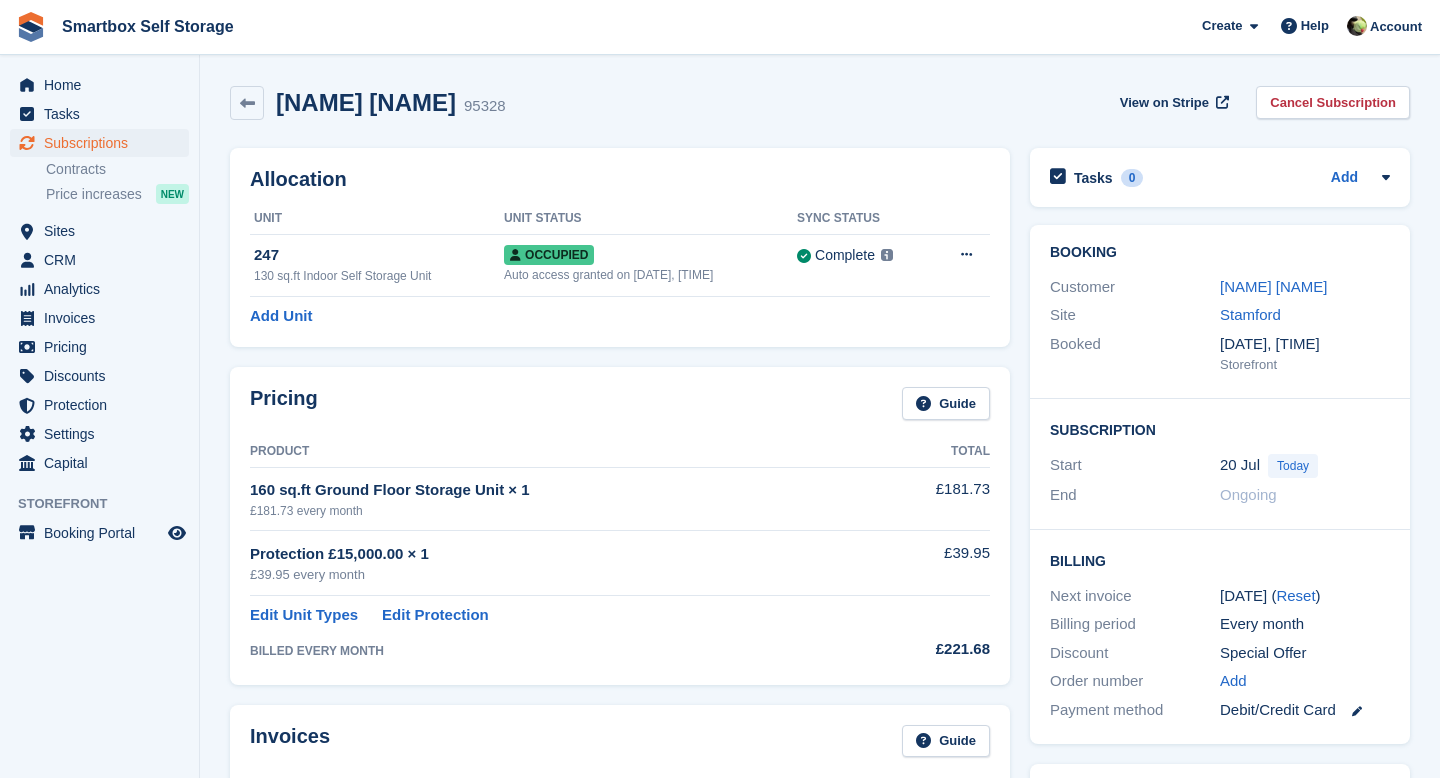 scroll, scrollTop: 0, scrollLeft: 0, axis: both 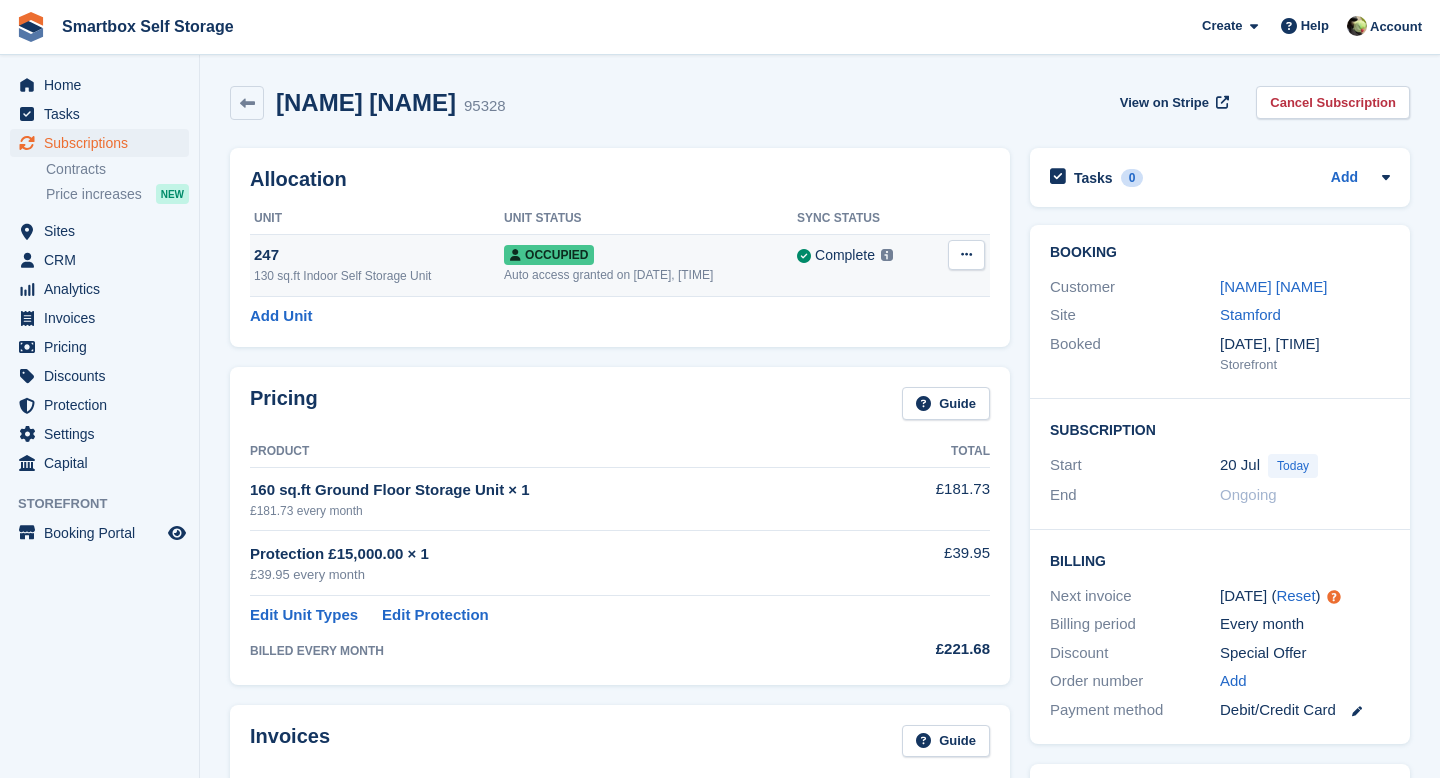 click on "Occupied" at bounding box center (650, 254) 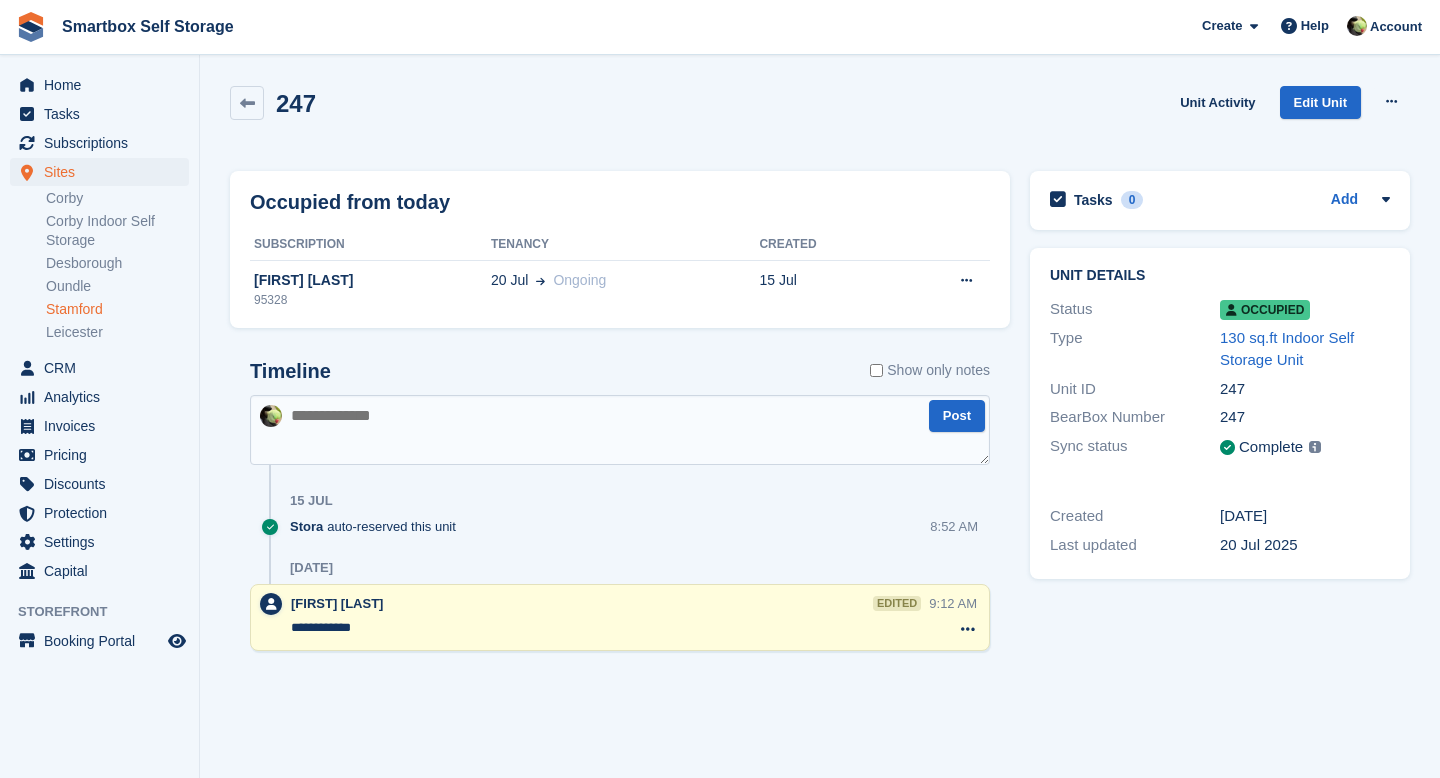 scroll, scrollTop: 0, scrollLeft: 0, axis: both 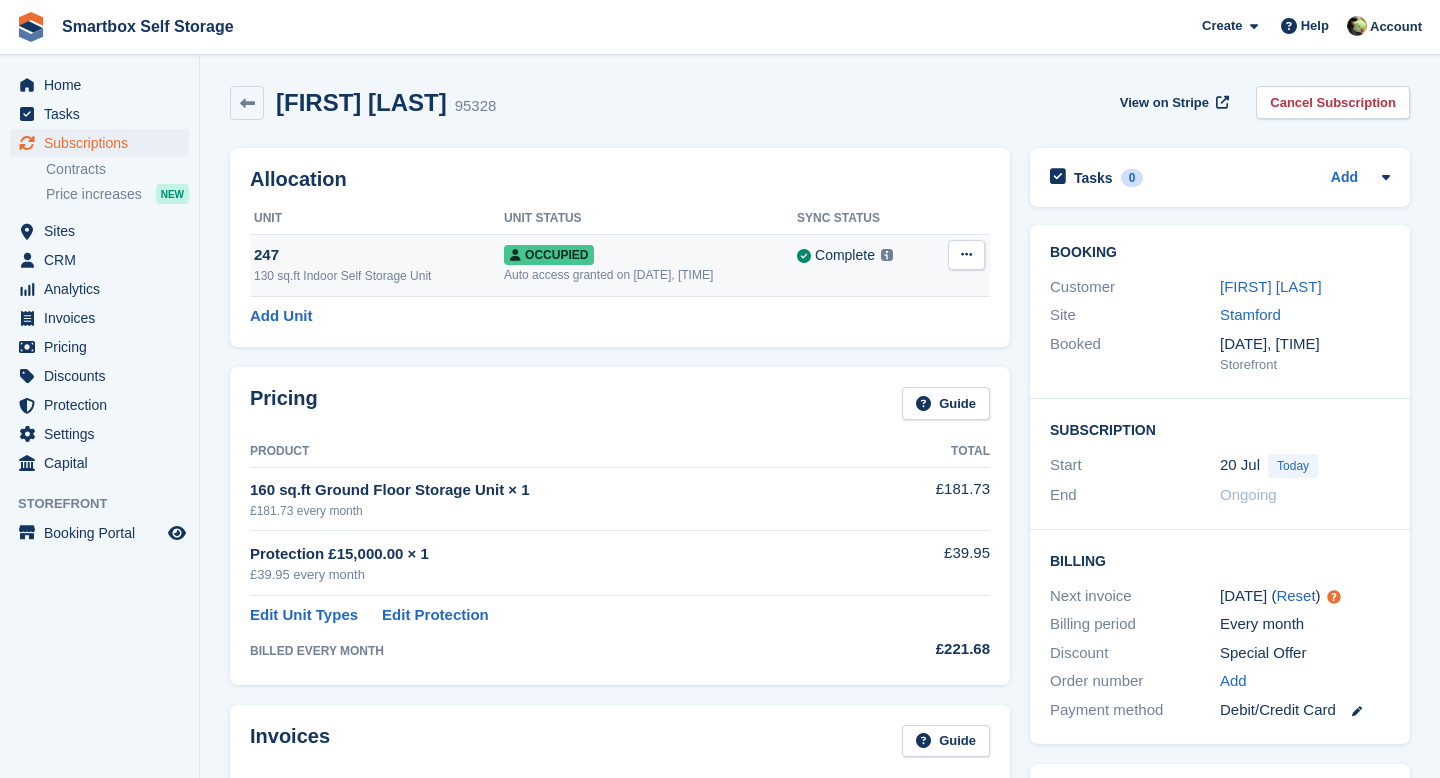 click at bounding box center [966, 254] 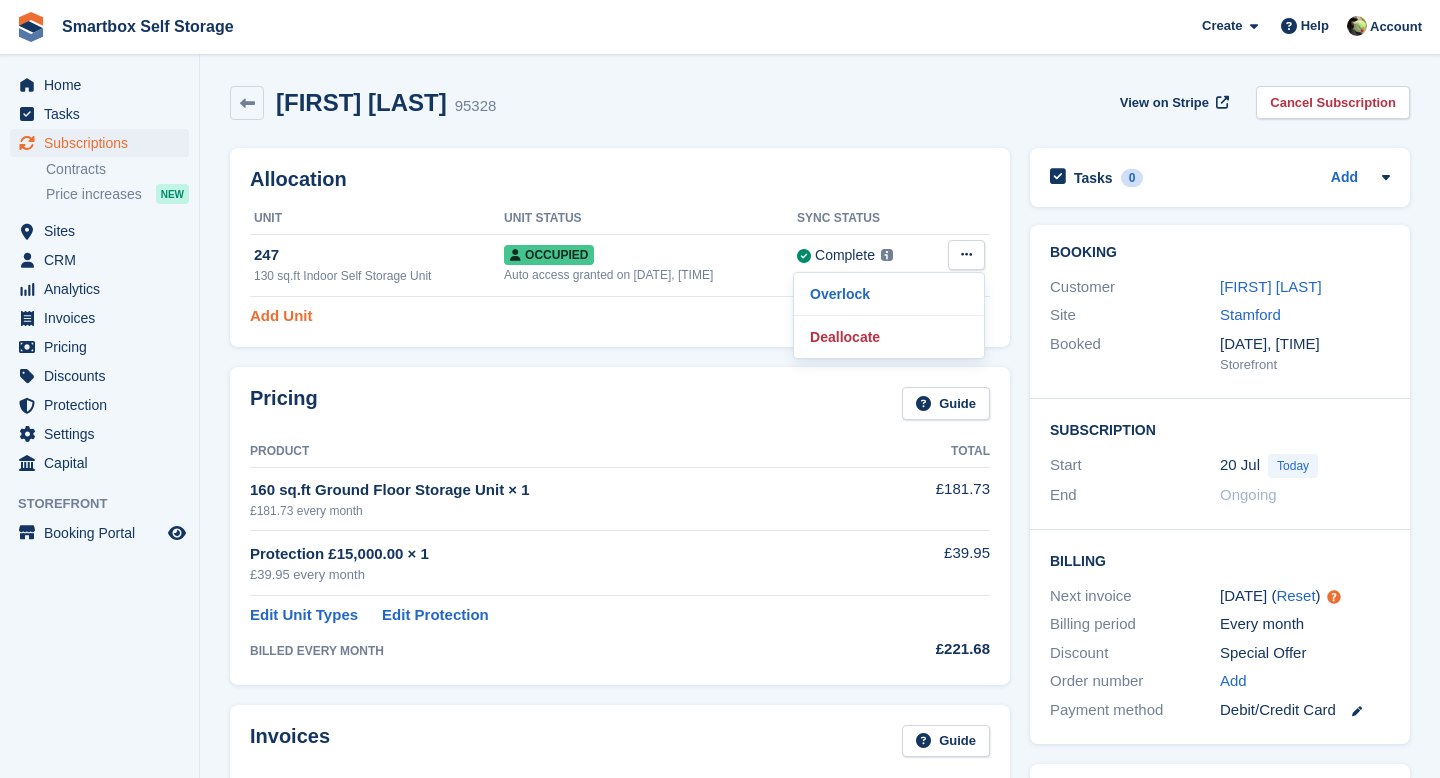 click on "Add Unit" at bounding box center [281, 316] 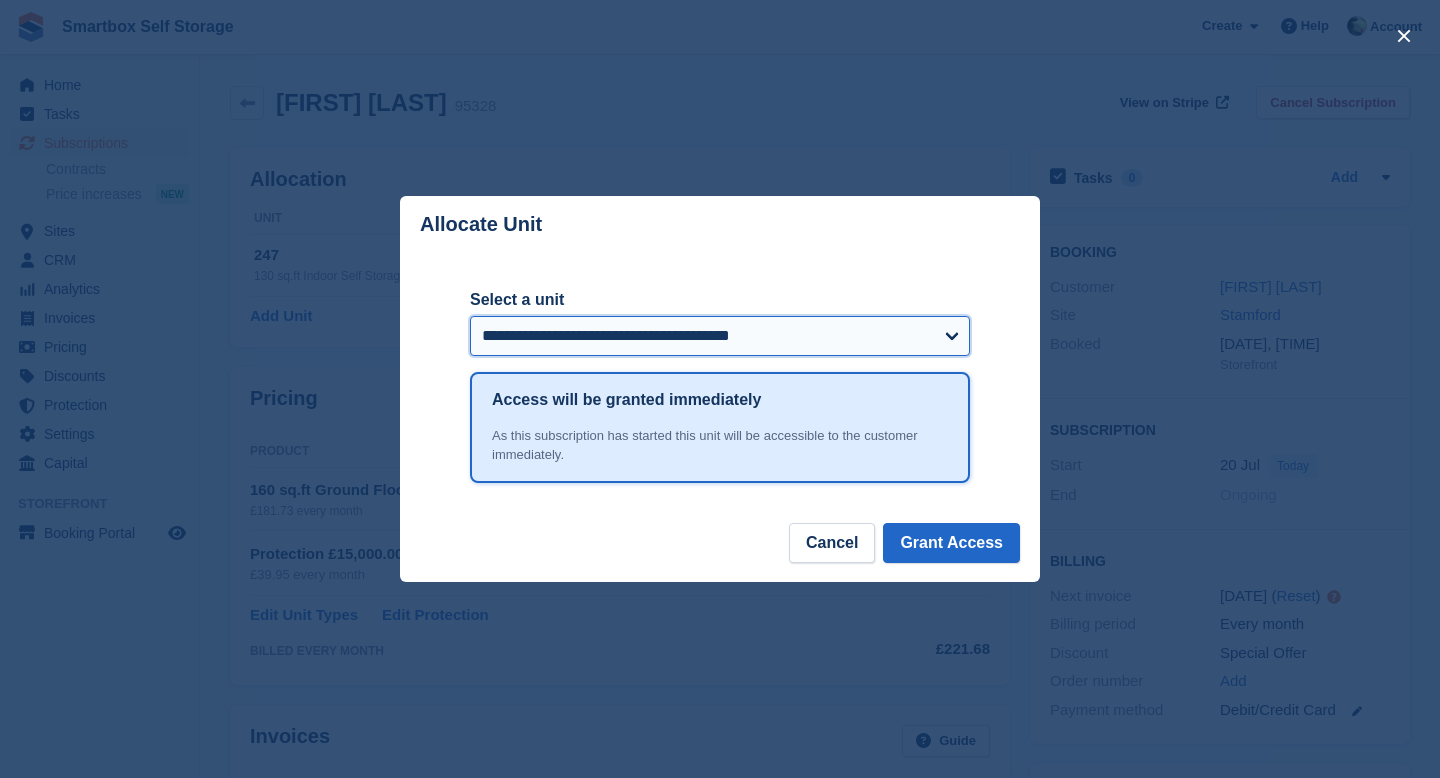 click on "**********" at bounding box center [720, 336] 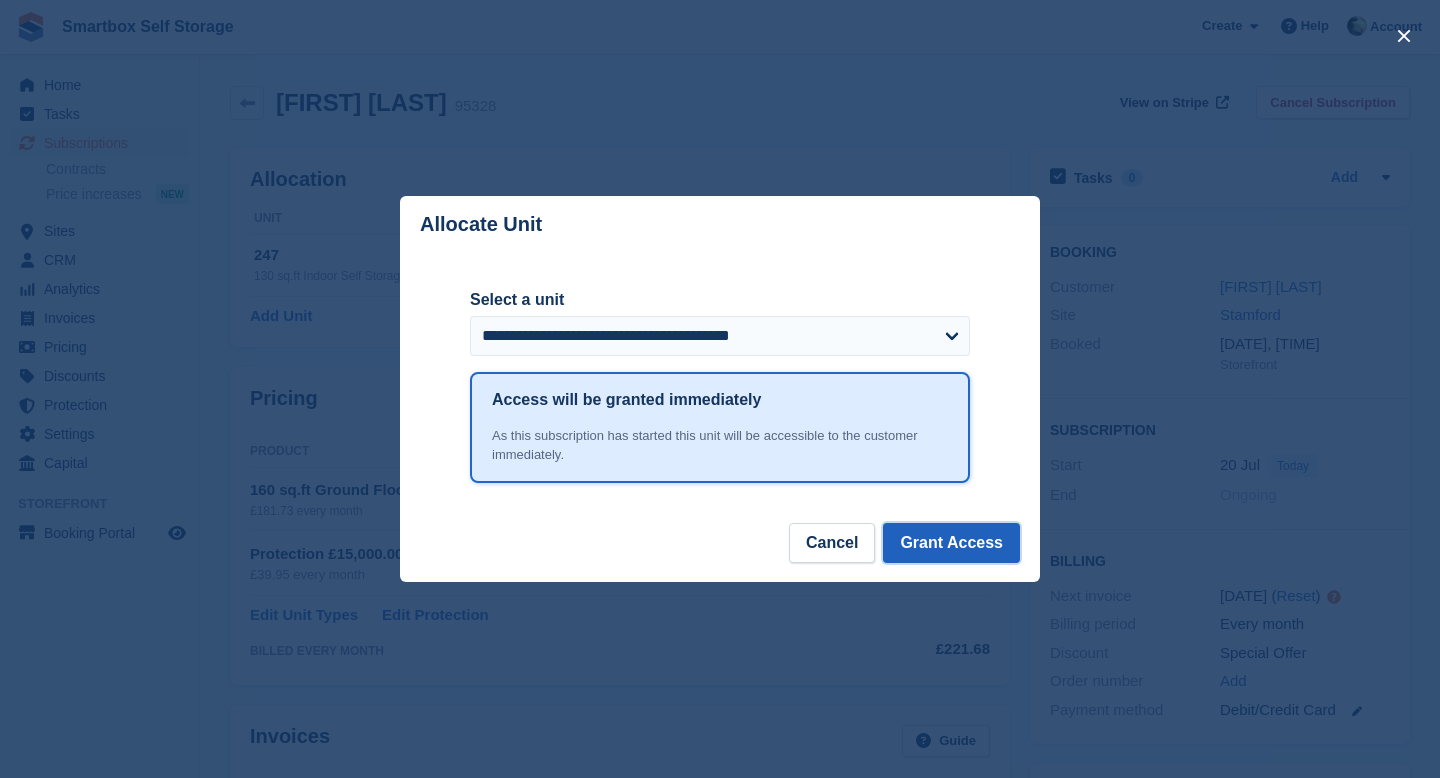 click on "Grant Access" at bounding box center (951, 543) 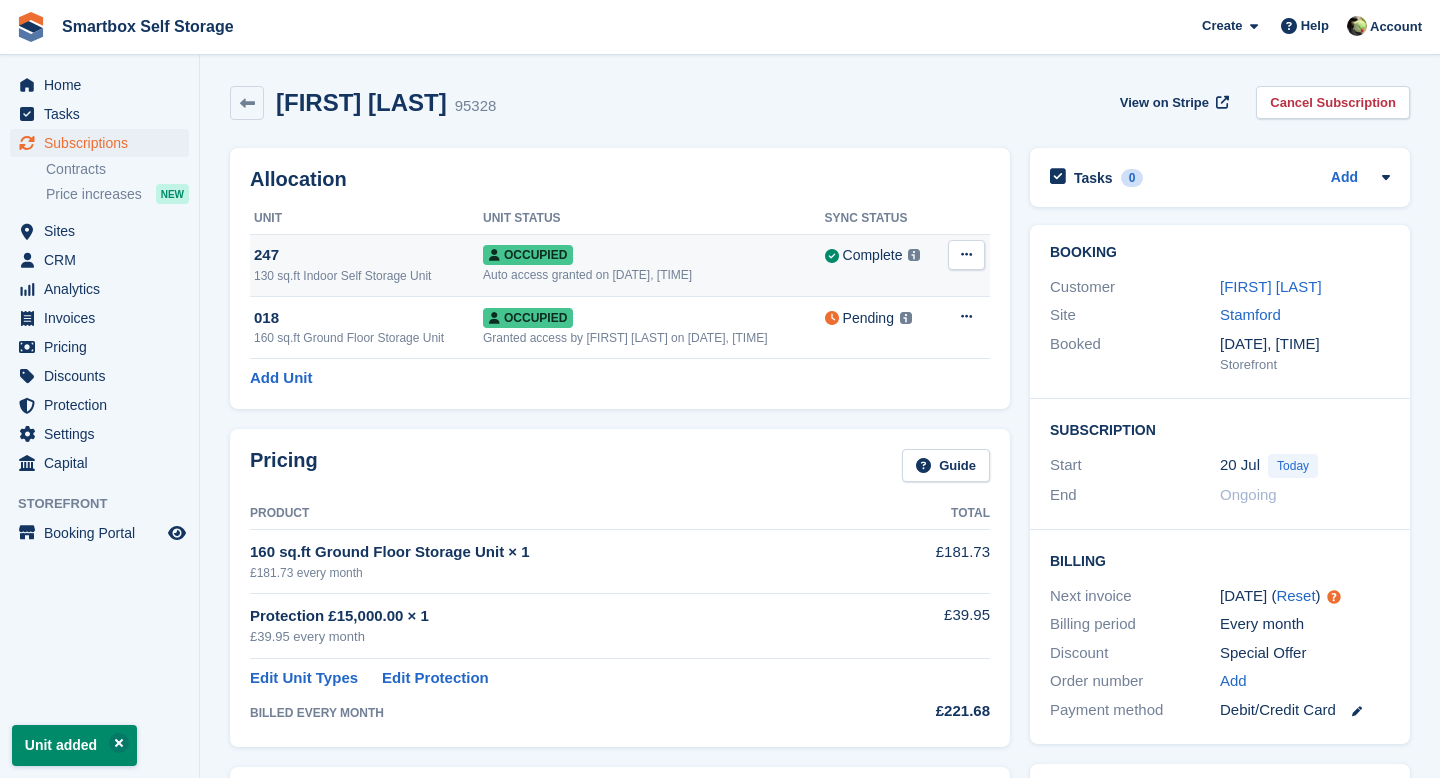 click at bounding box center (966, 255) 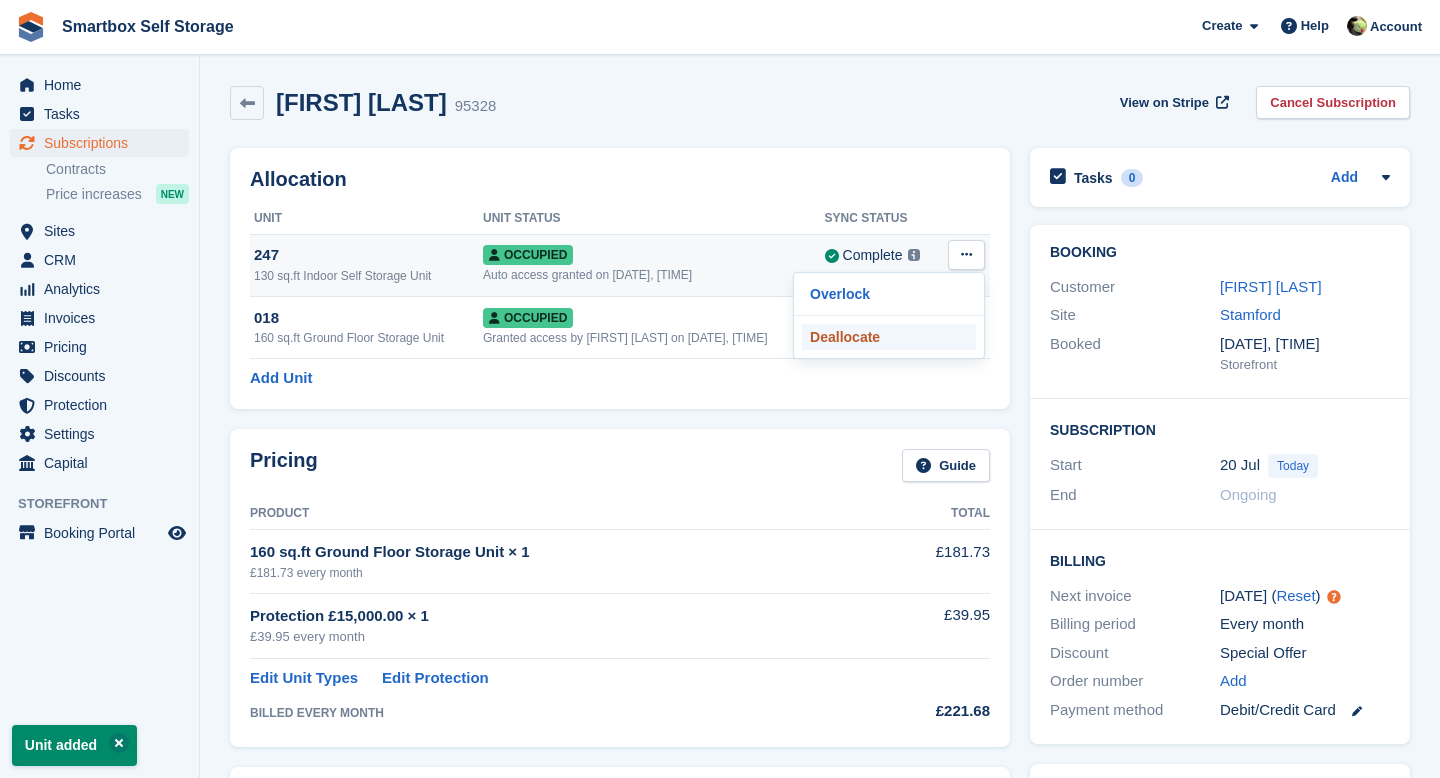 click on "Deallocate" at bounding box center [889, 337] 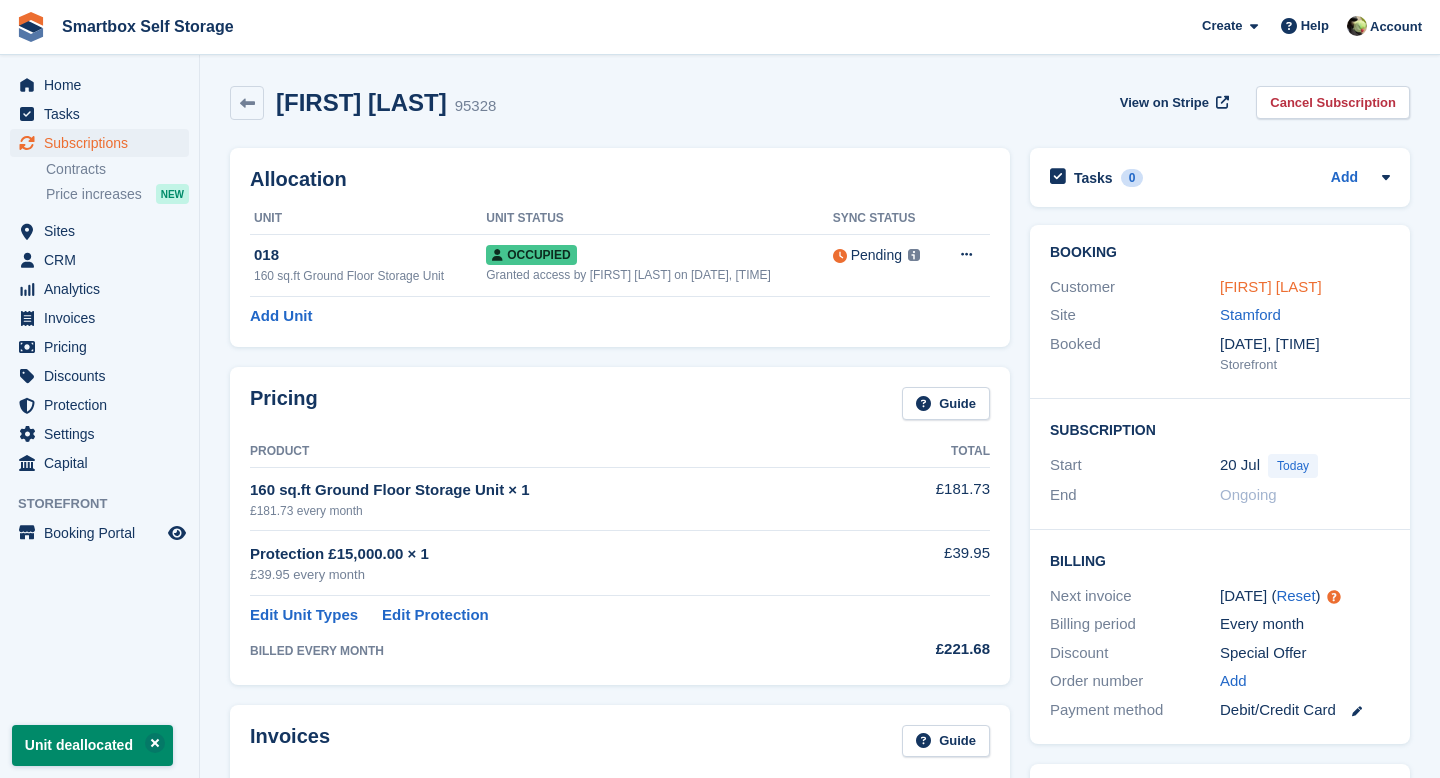 click on "[FIRST] [LAST]" at bounding box center (1271, 286) 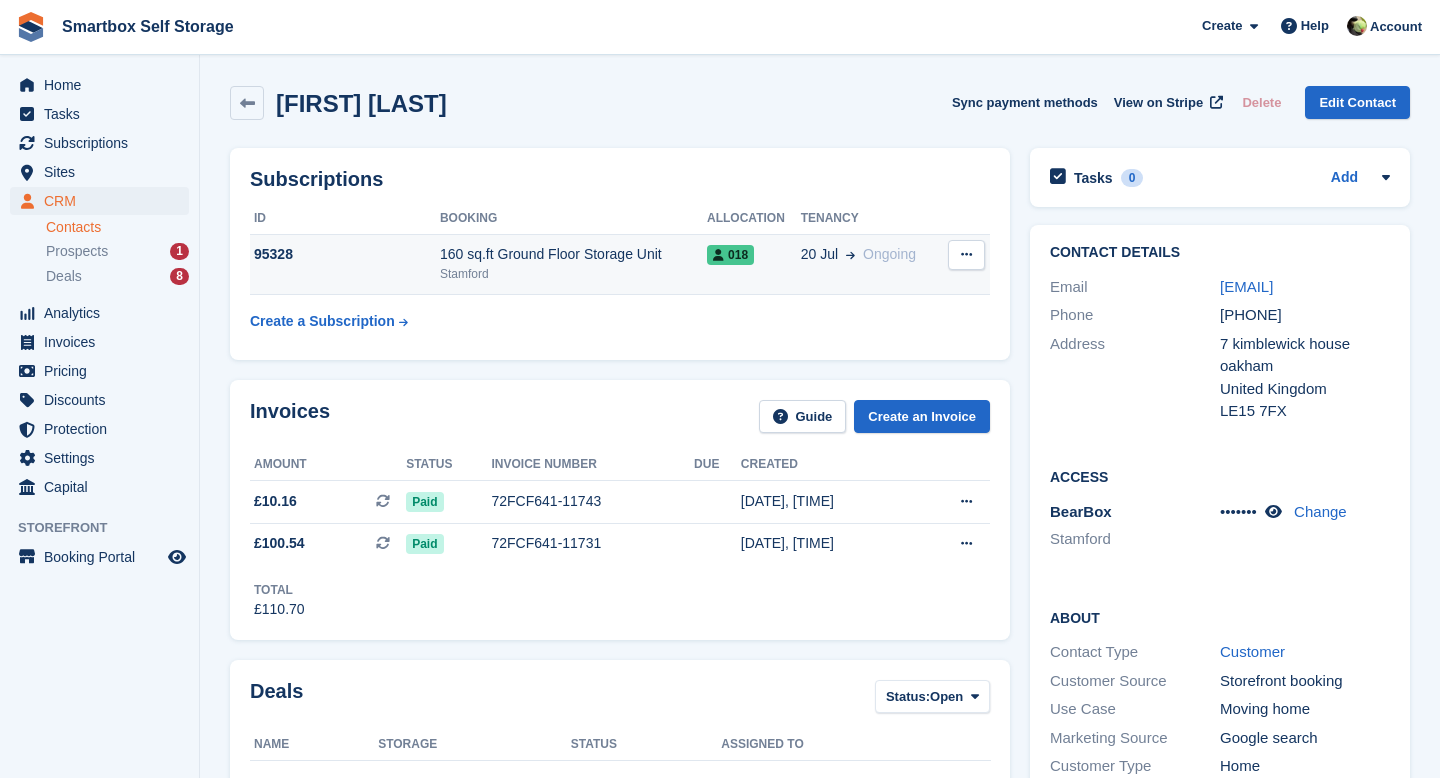 click on "Stamford" at bounding box center [573, 274] 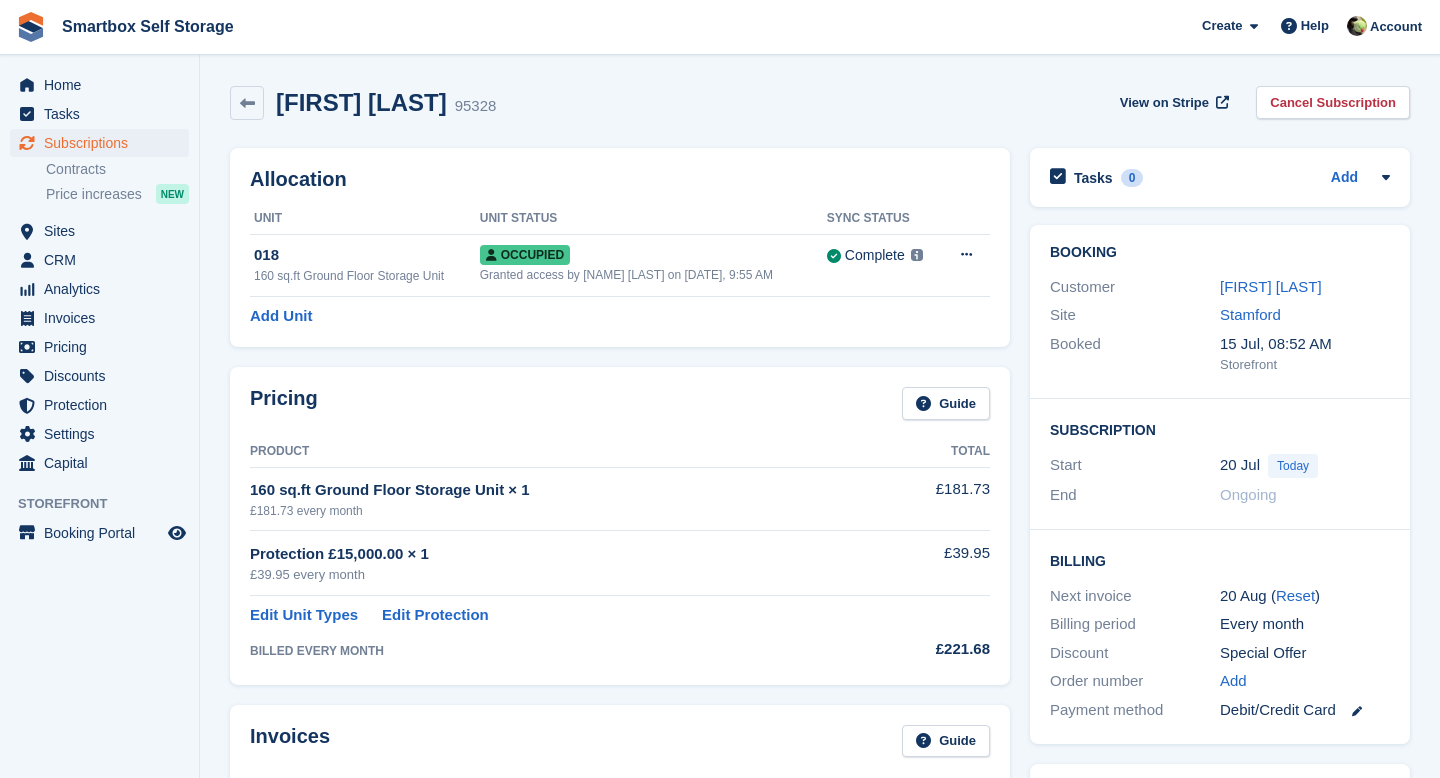 scroll, scrollTop: 0, scrollLeft: 0, axis: both 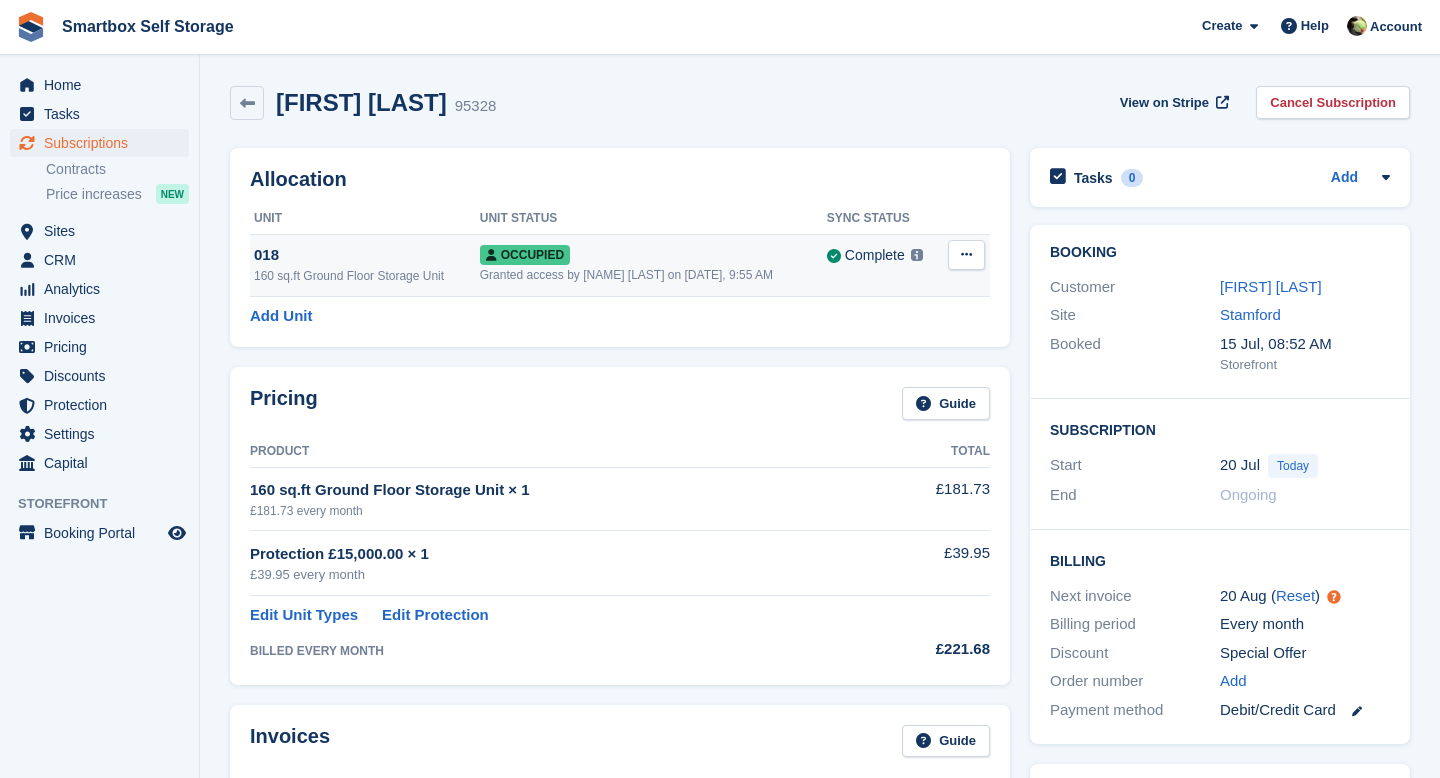 click on "018" at bounding box center [367, 255] 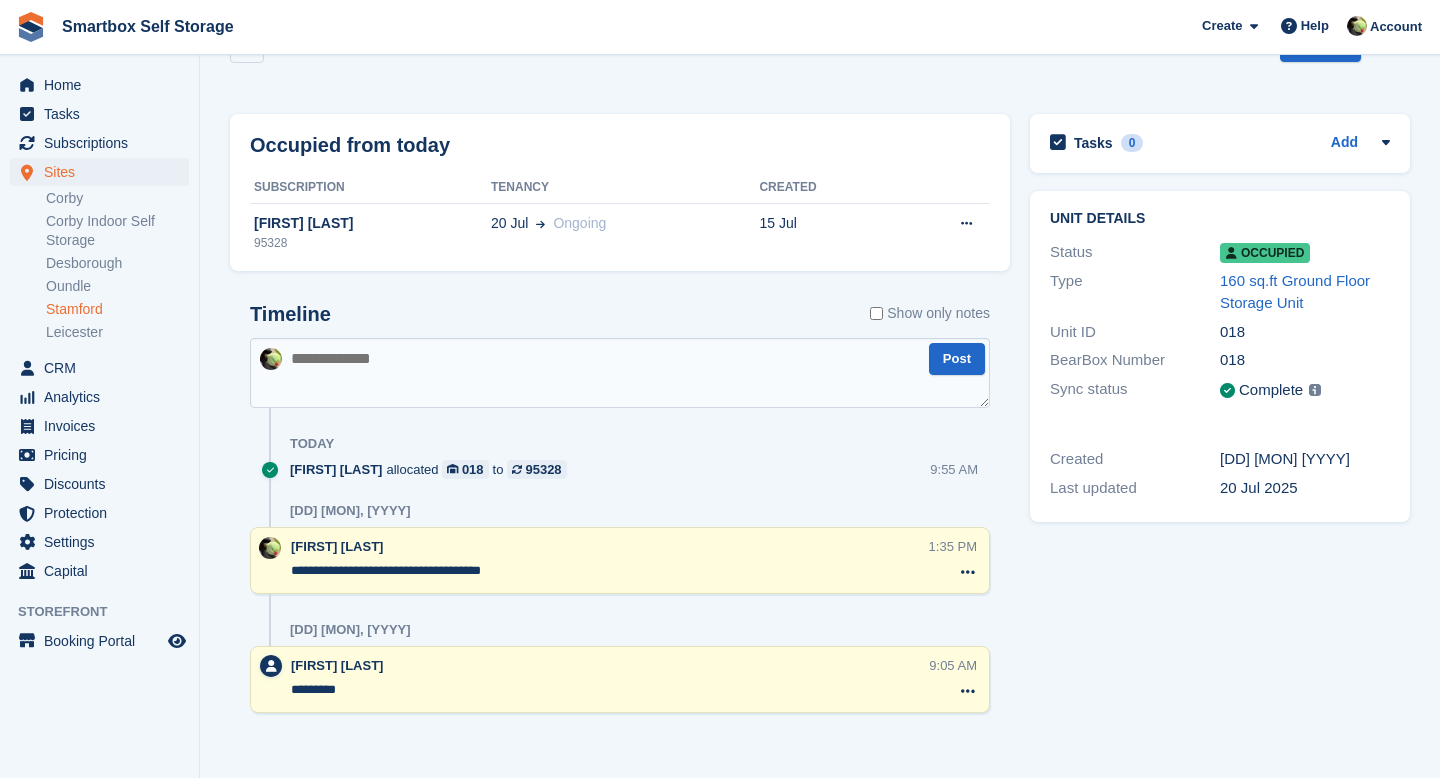 scroll, scrollTop: 0, scrollLeft: 0, axis: both 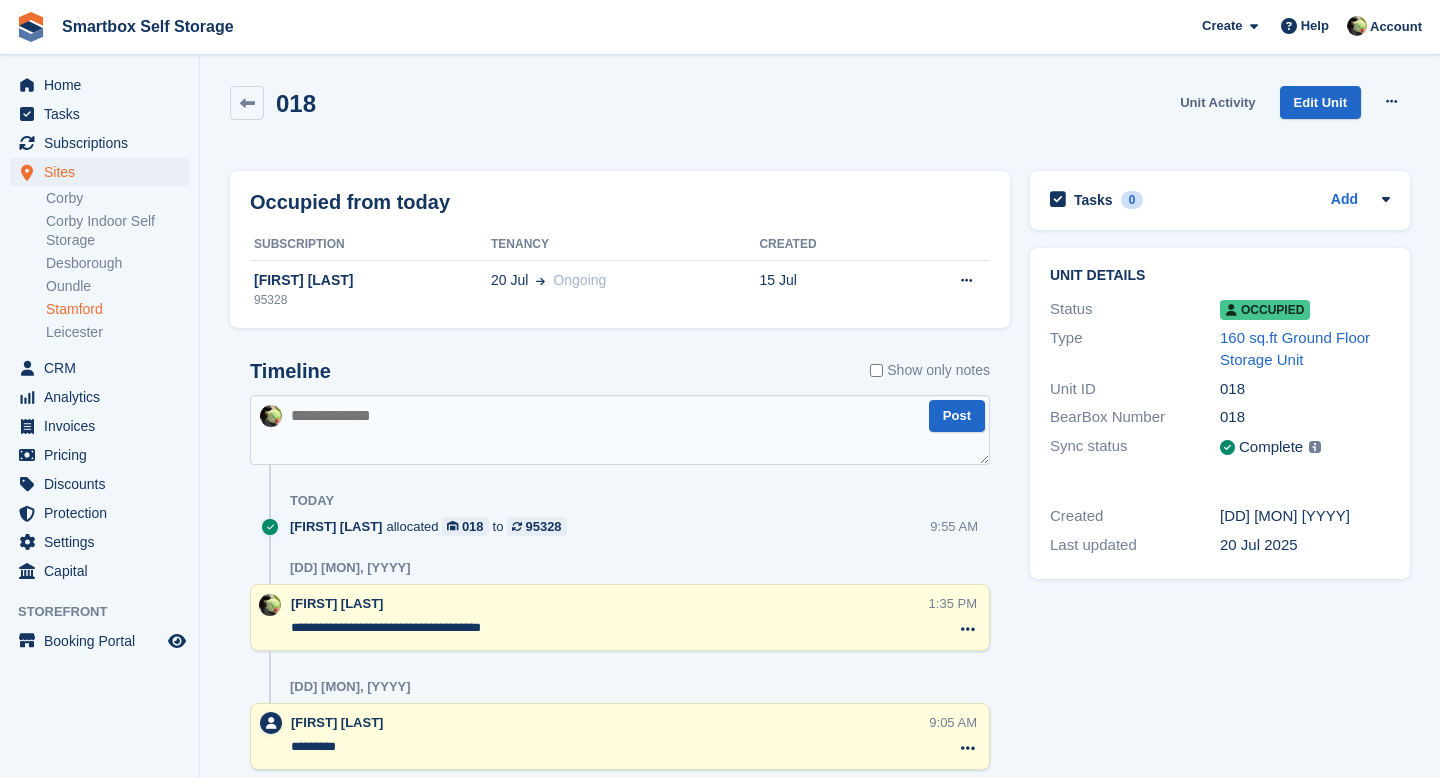 click on "Unit Activity" at bounding box center [1217, 102] 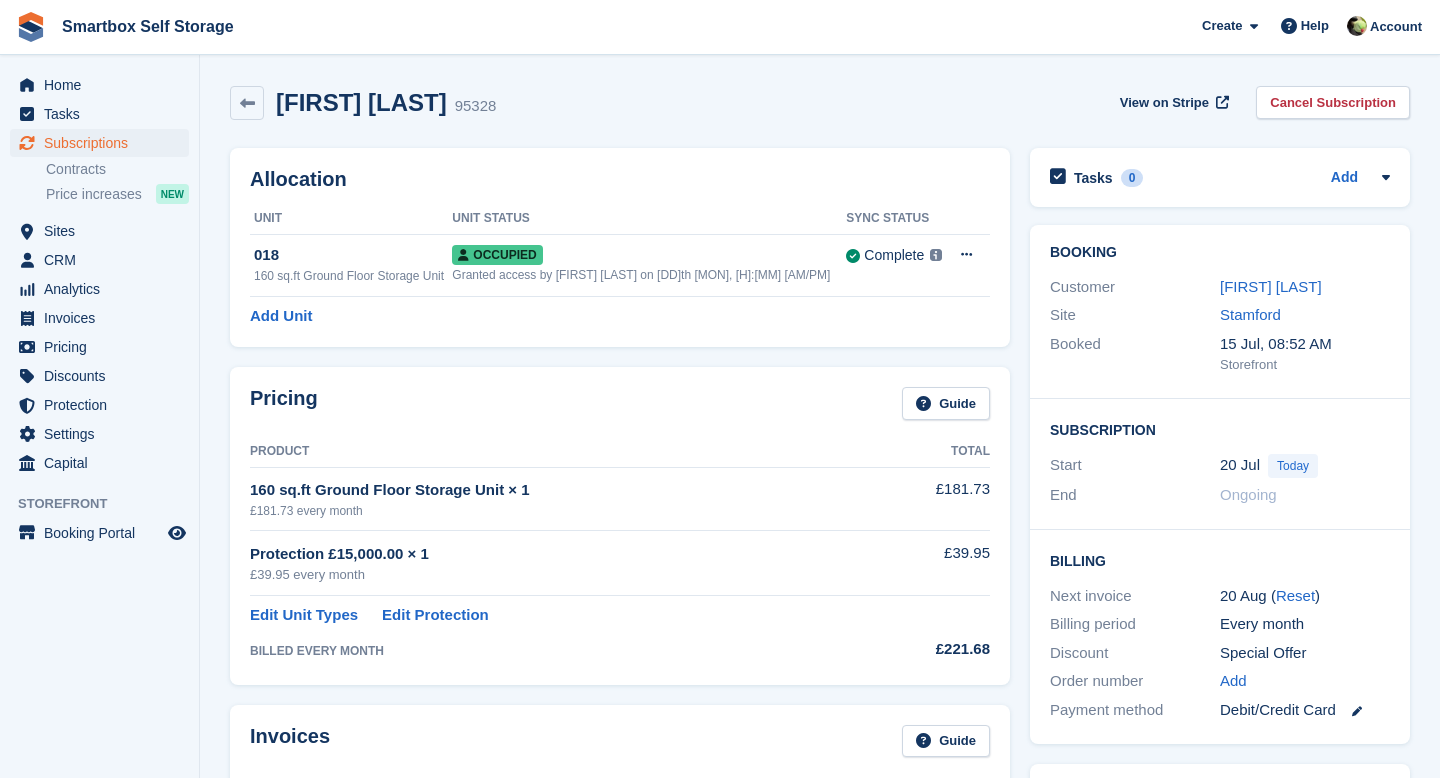 scroll, scrollTop: 0, scrollLeft: 0, axis: both 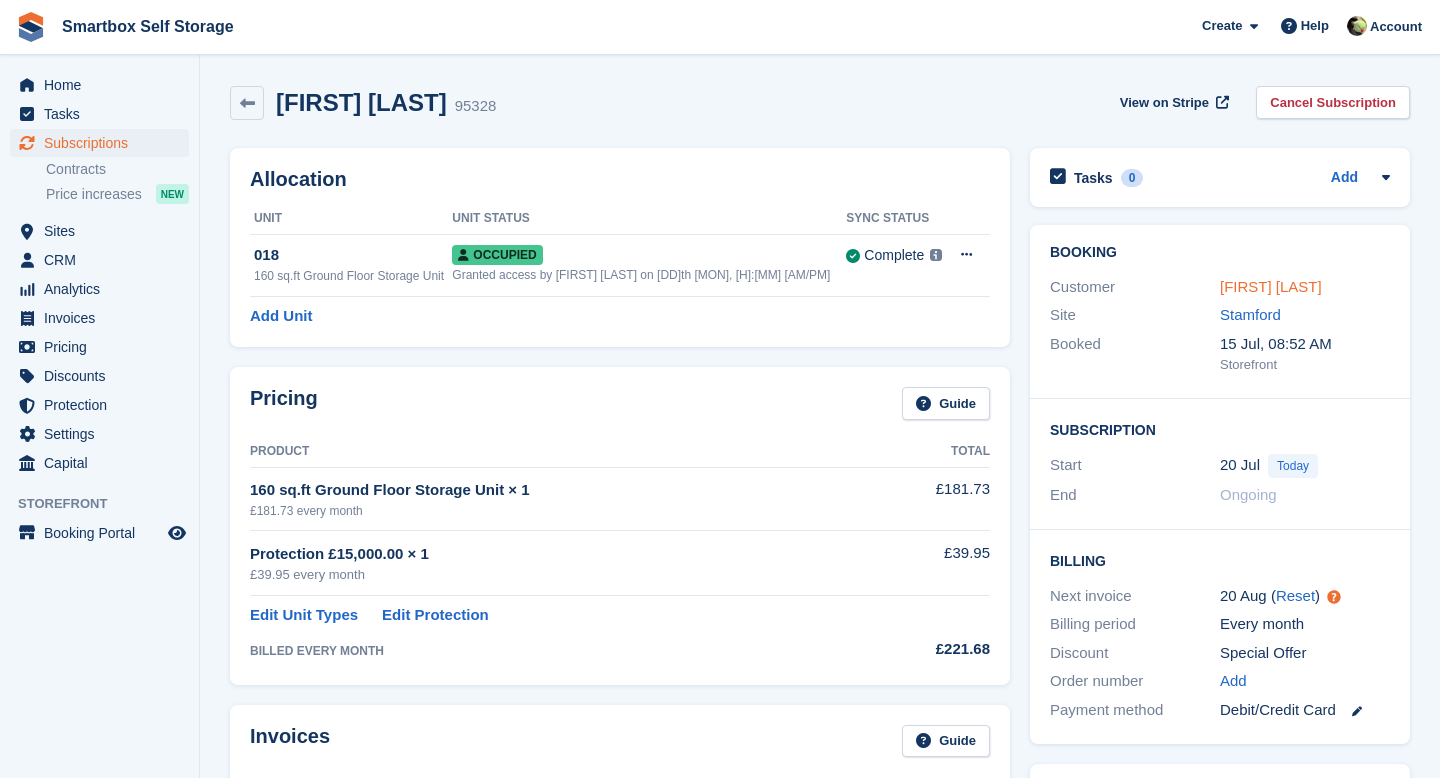 click on "[FIRST] [LAST]" at bounding box center [1271, 286] 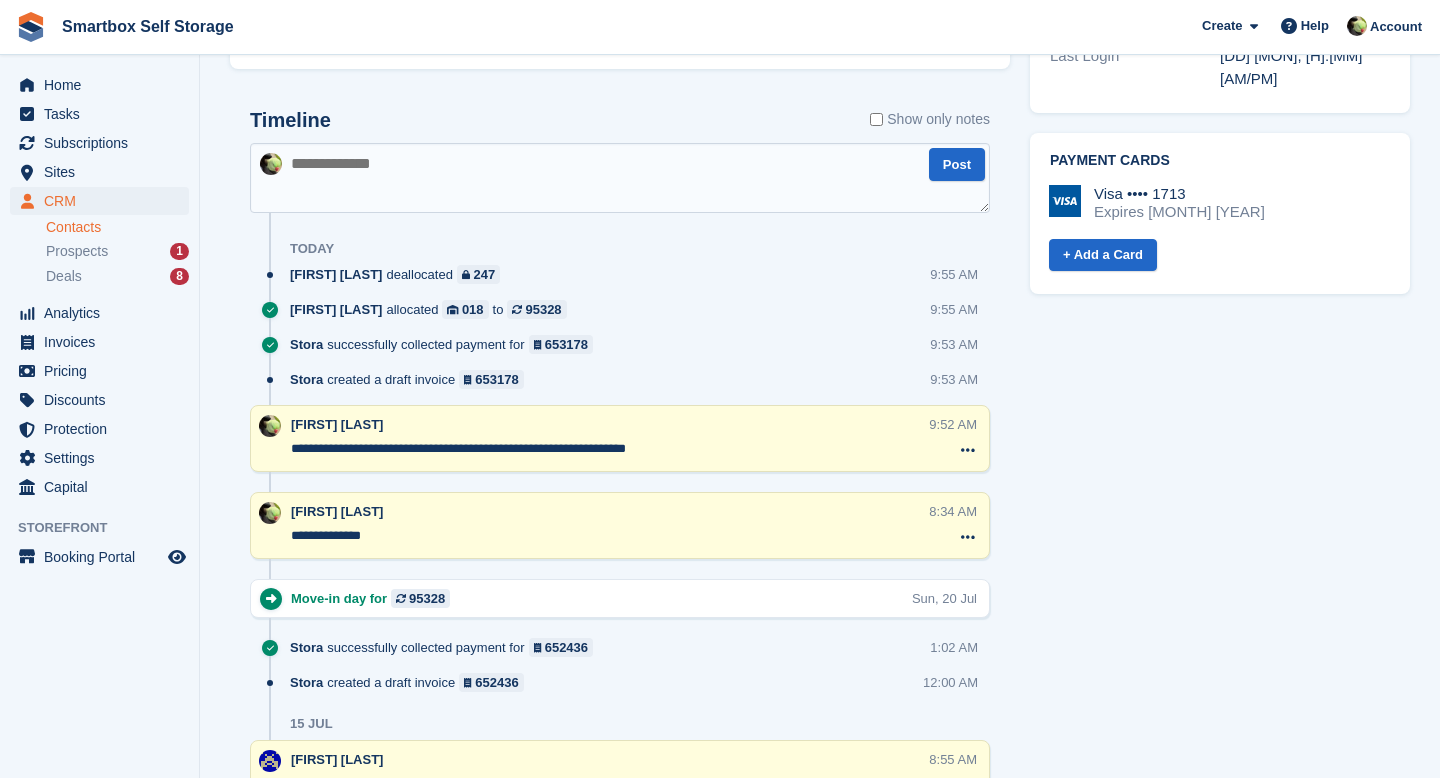 scroll, scrollTop: 875, scrollLeft: 0, axis: vertical 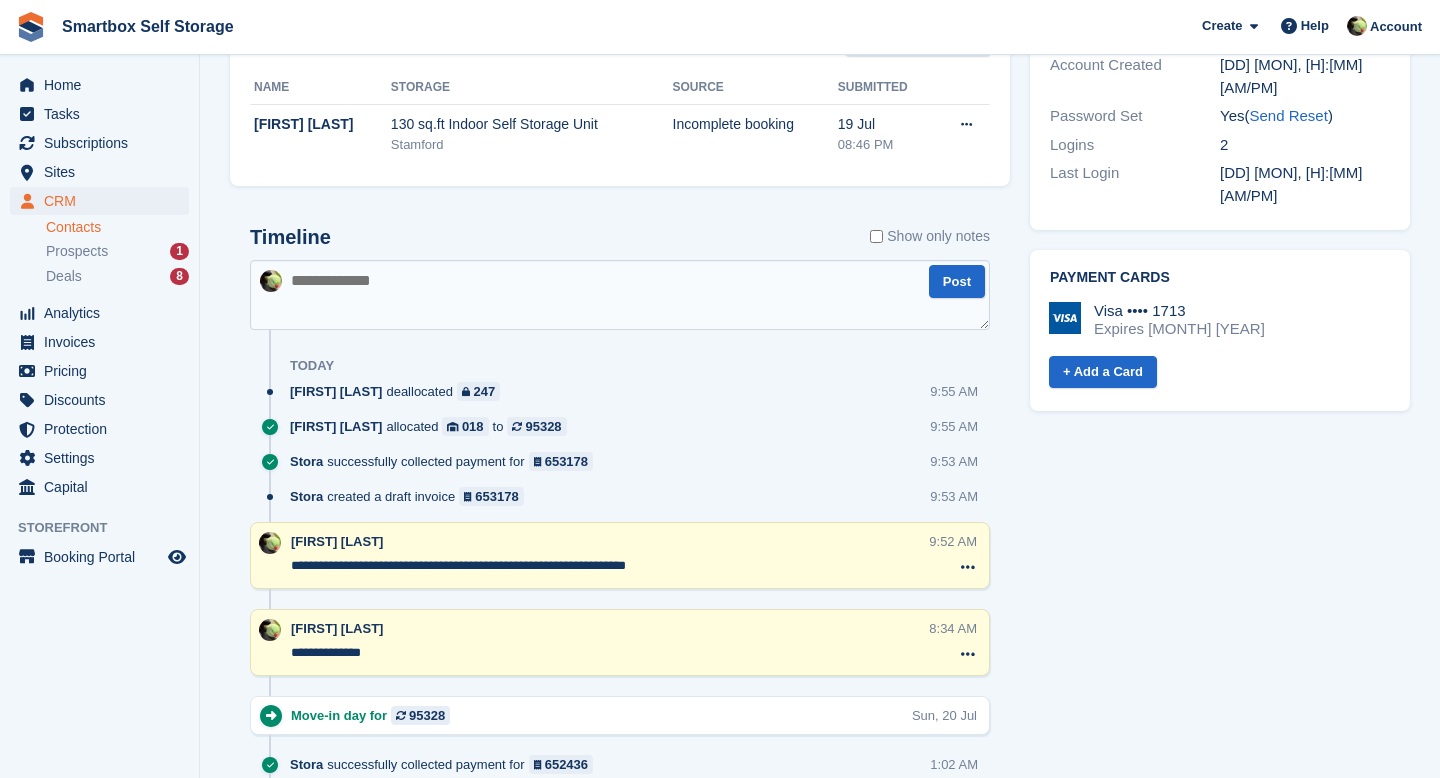 click at bounding box center (620, 295) 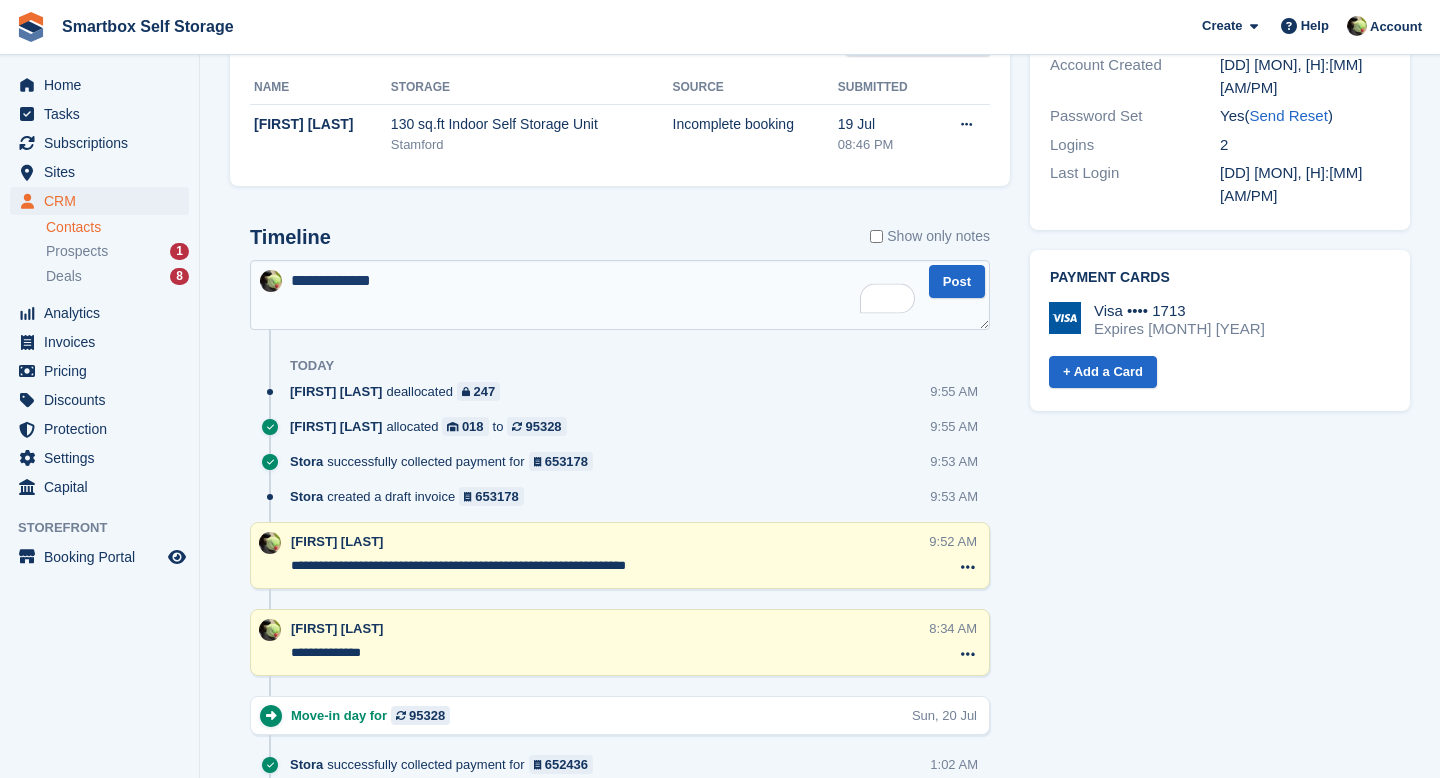 drag, startPoint x: 408, startPoint y: 268, endPoint x: 211, endPoint y: 268, distance: 197 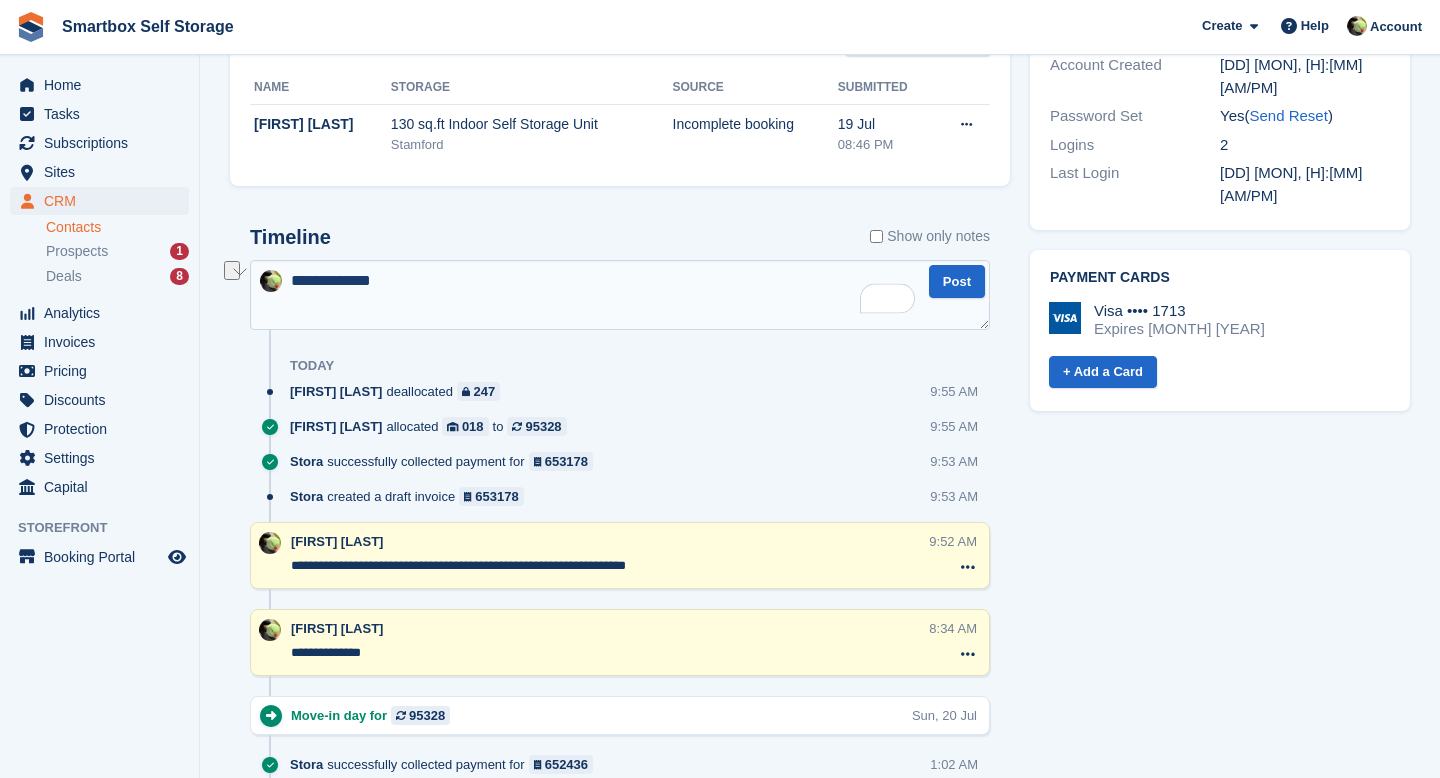 drag, startPoint x: 388, startPoint y: 287, endPoint x: 429, endPoint y: 279, distance: 41.773197 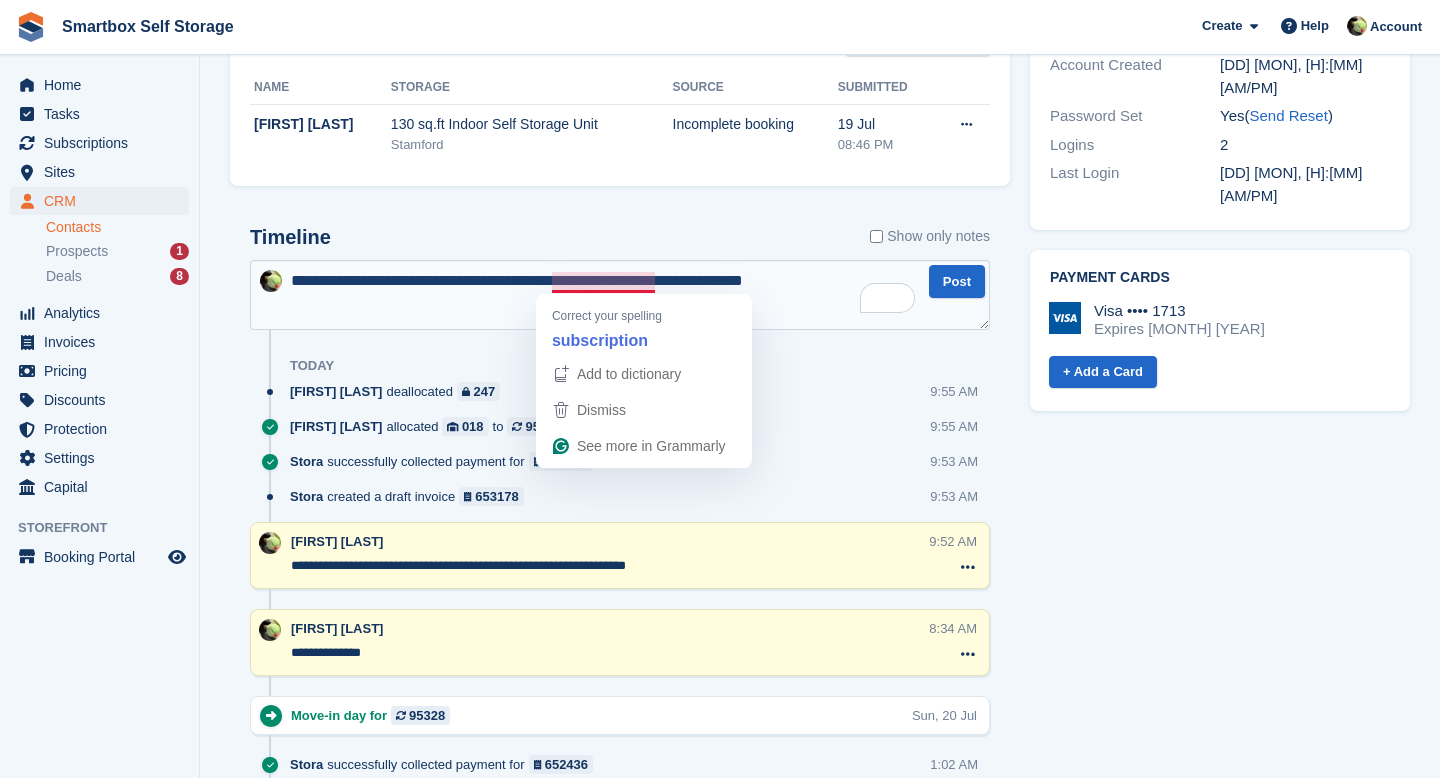 click on "**********" at bounding box center [620, 295] 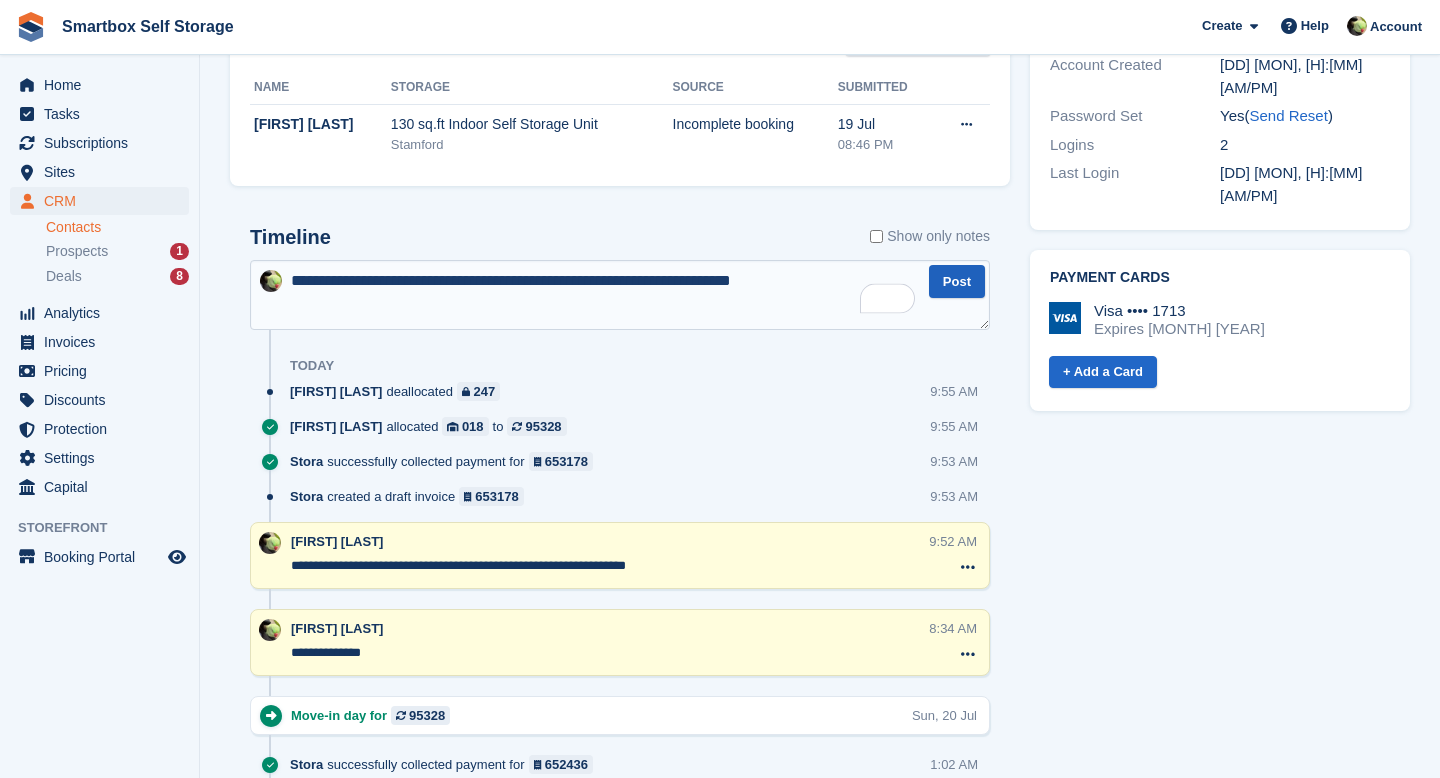 type on "**********" 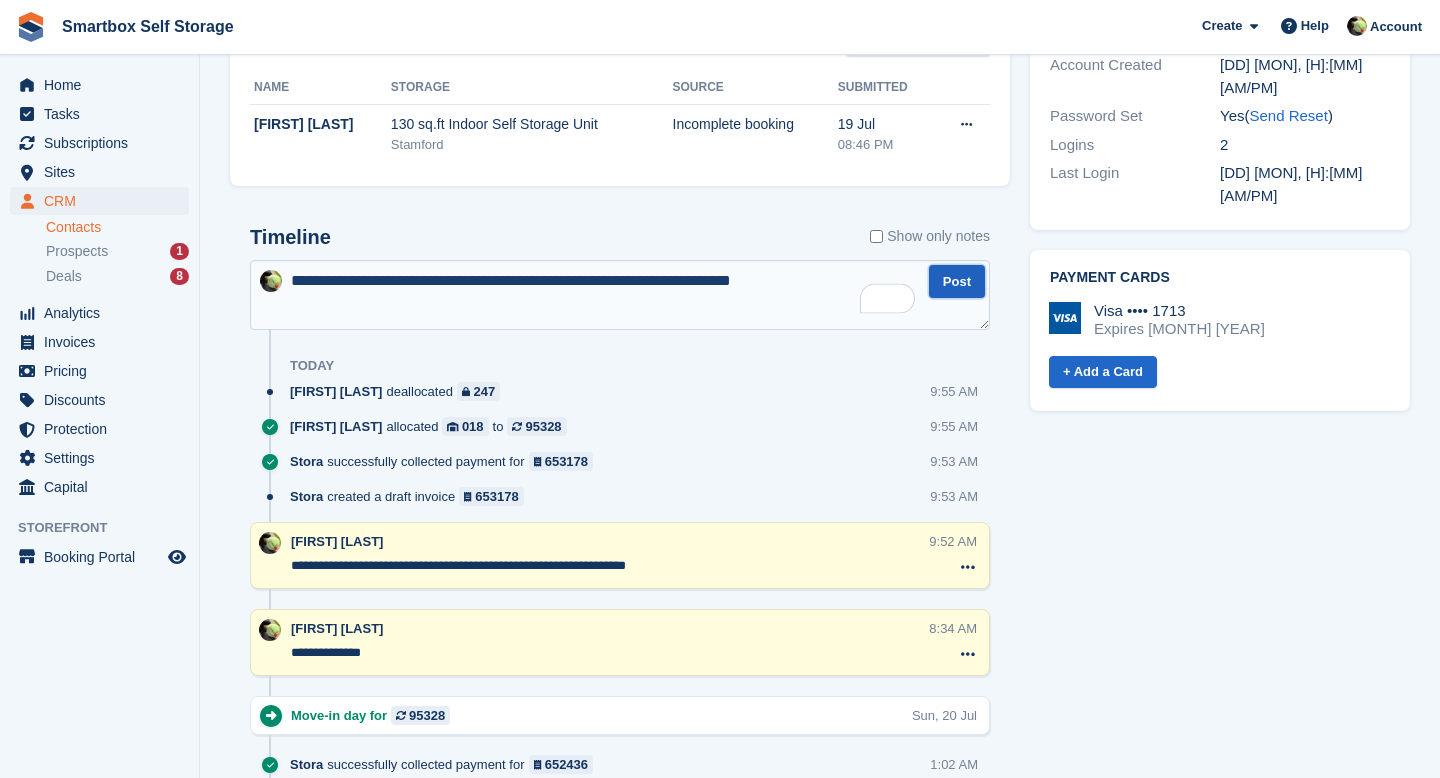 click on "Post" at bounding box center (957, 281) 